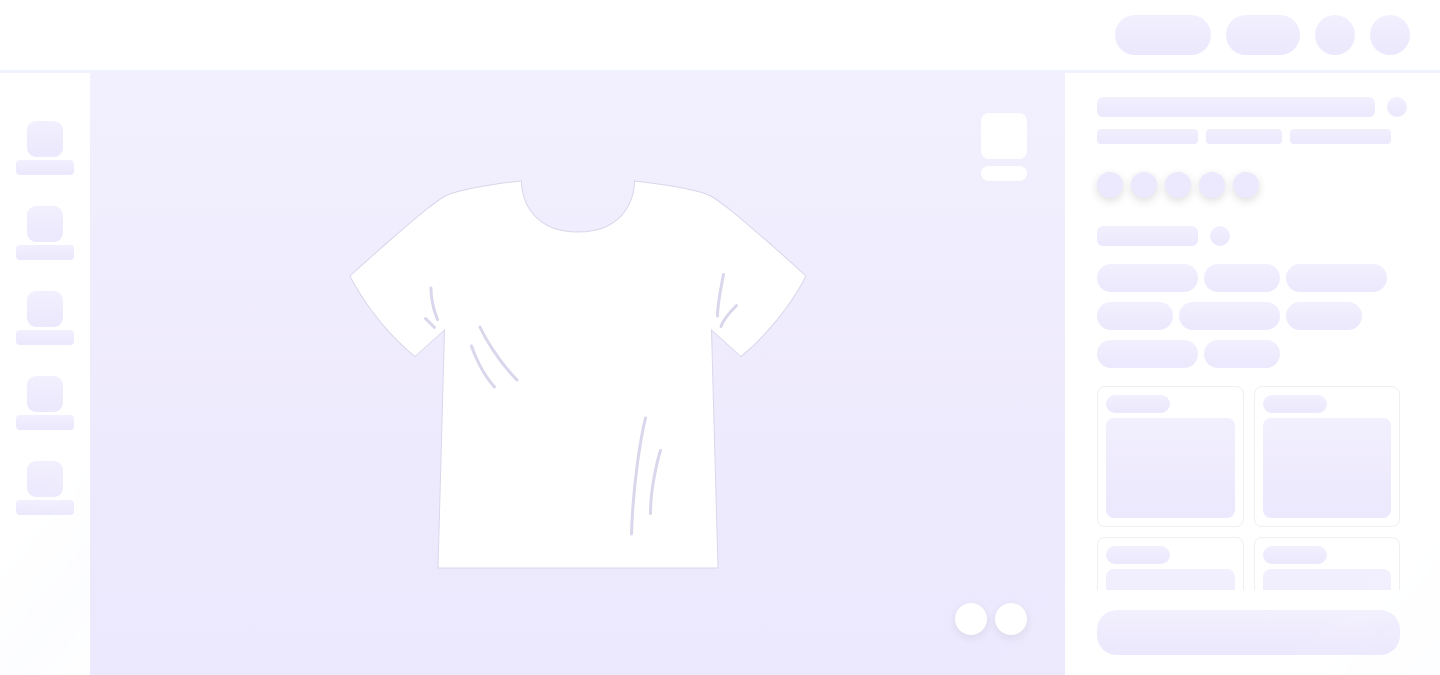 scroll, scrollTop: 0, scrollLeft: 0, axis: both 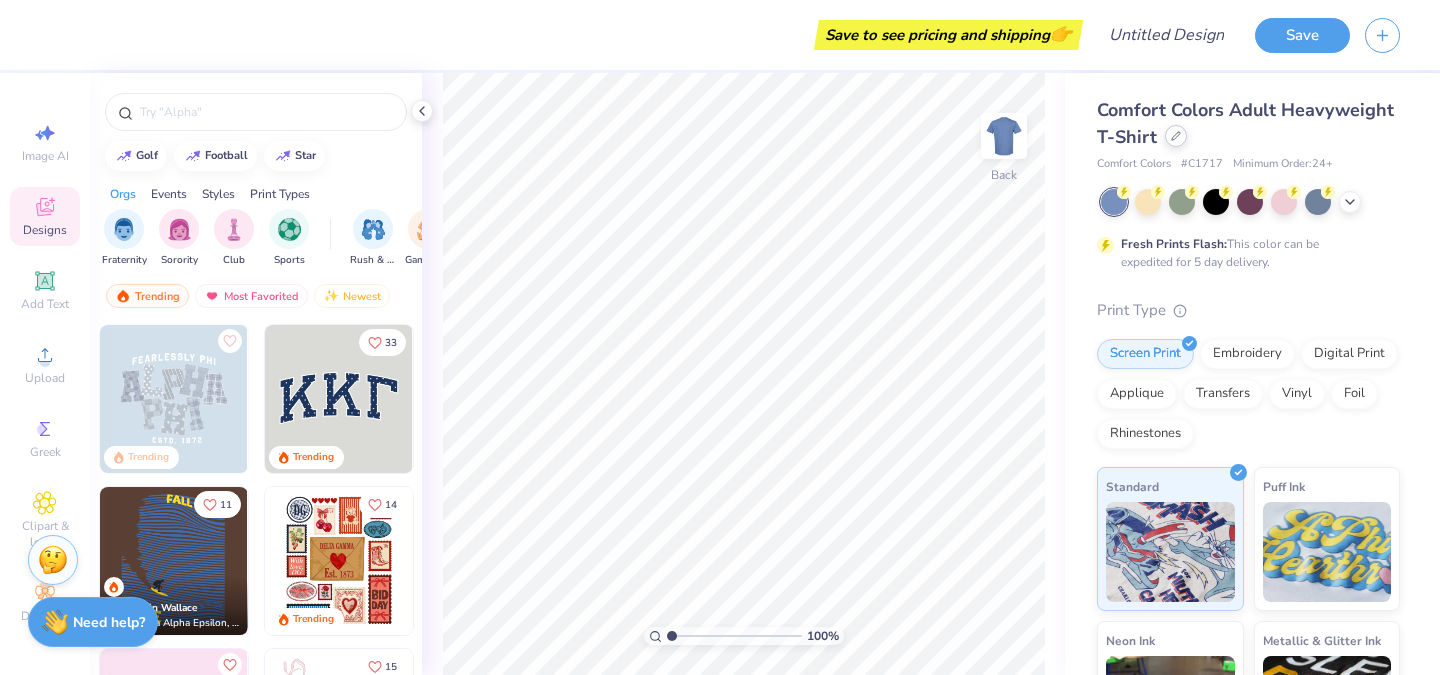 click 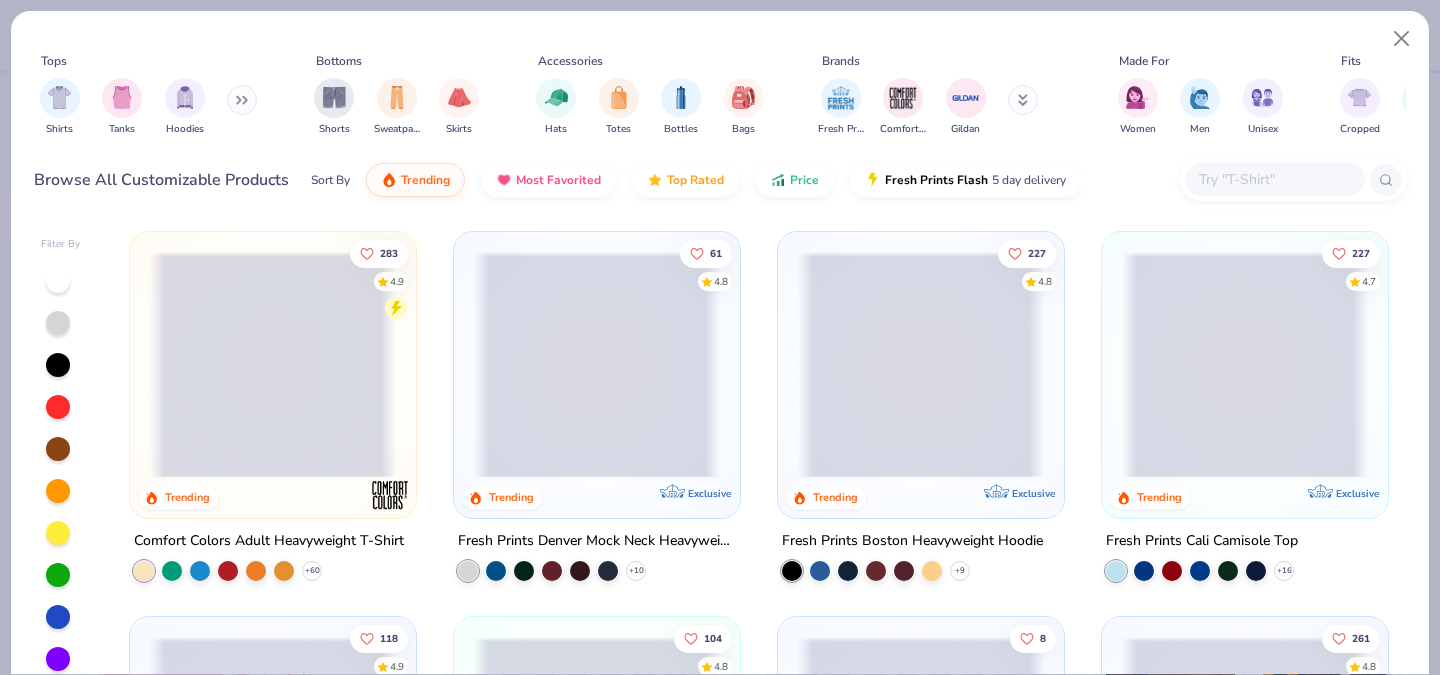 click at bounding box center (1274, 179) 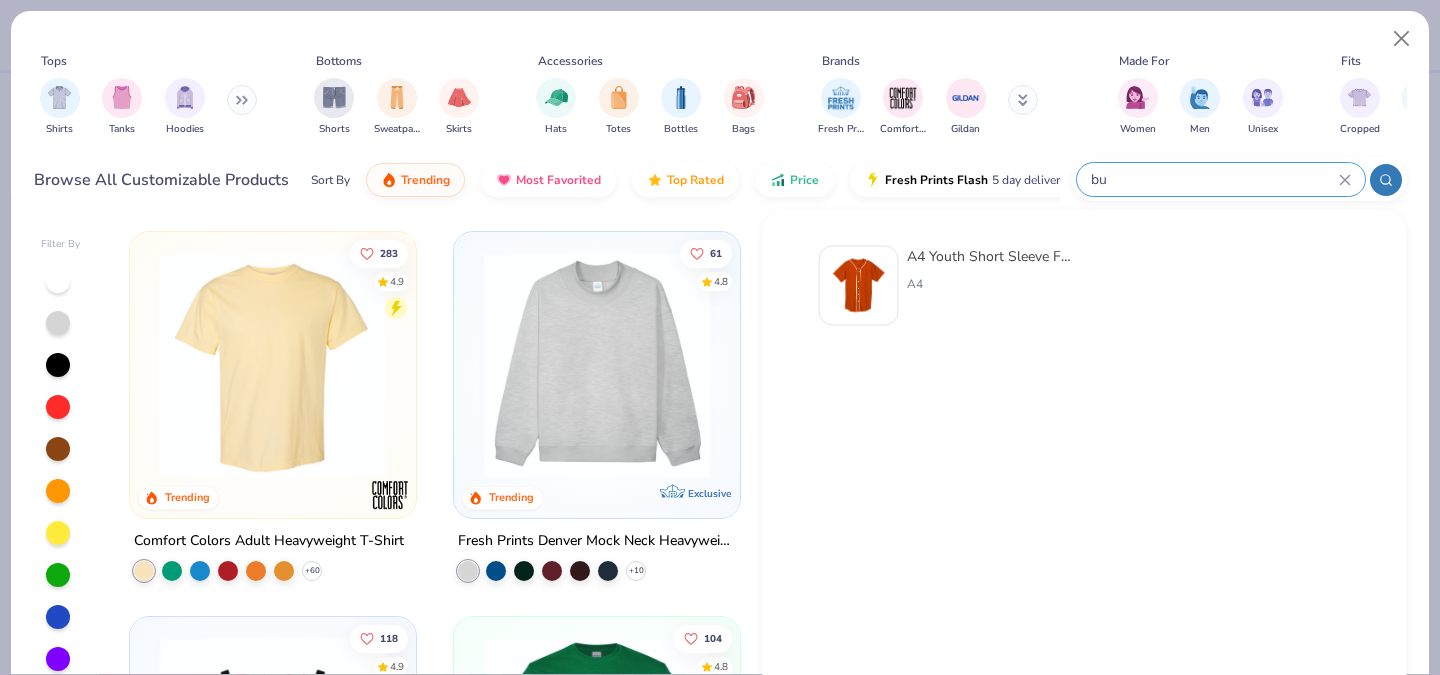 type on "b" 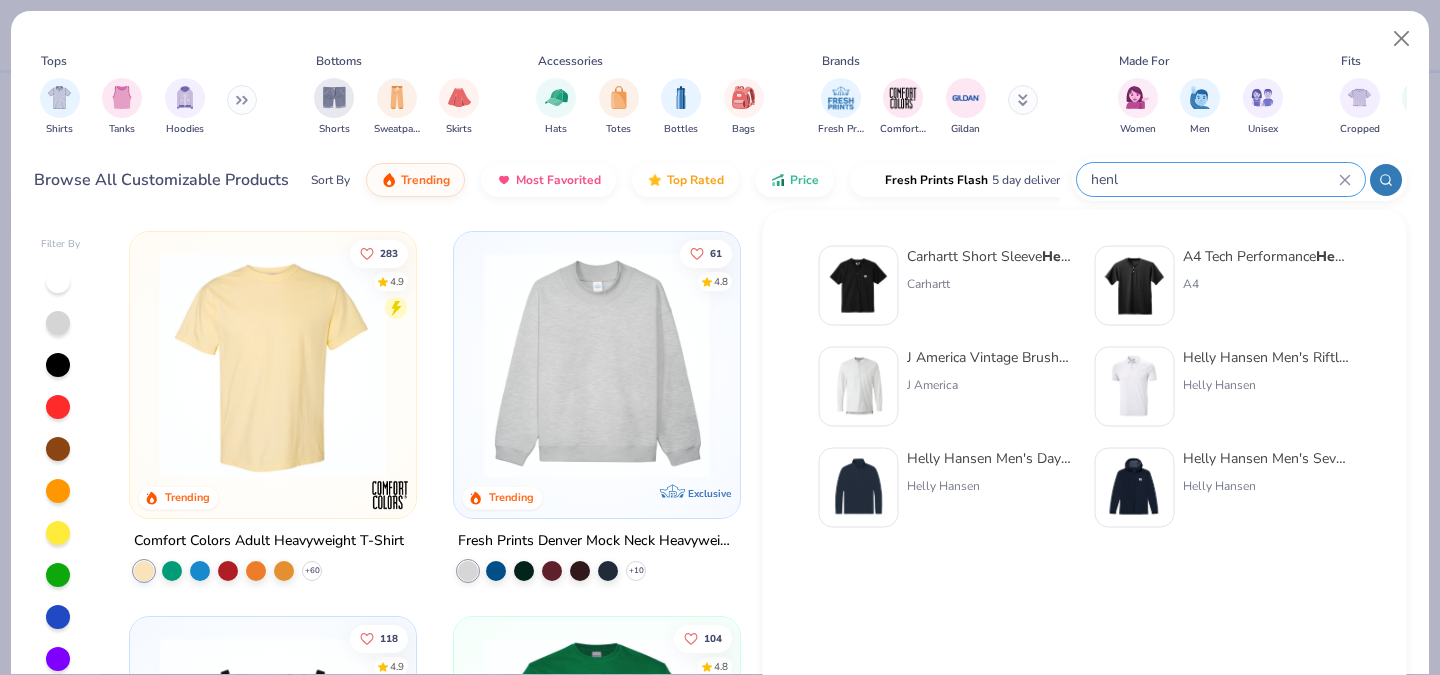 type on "henl" 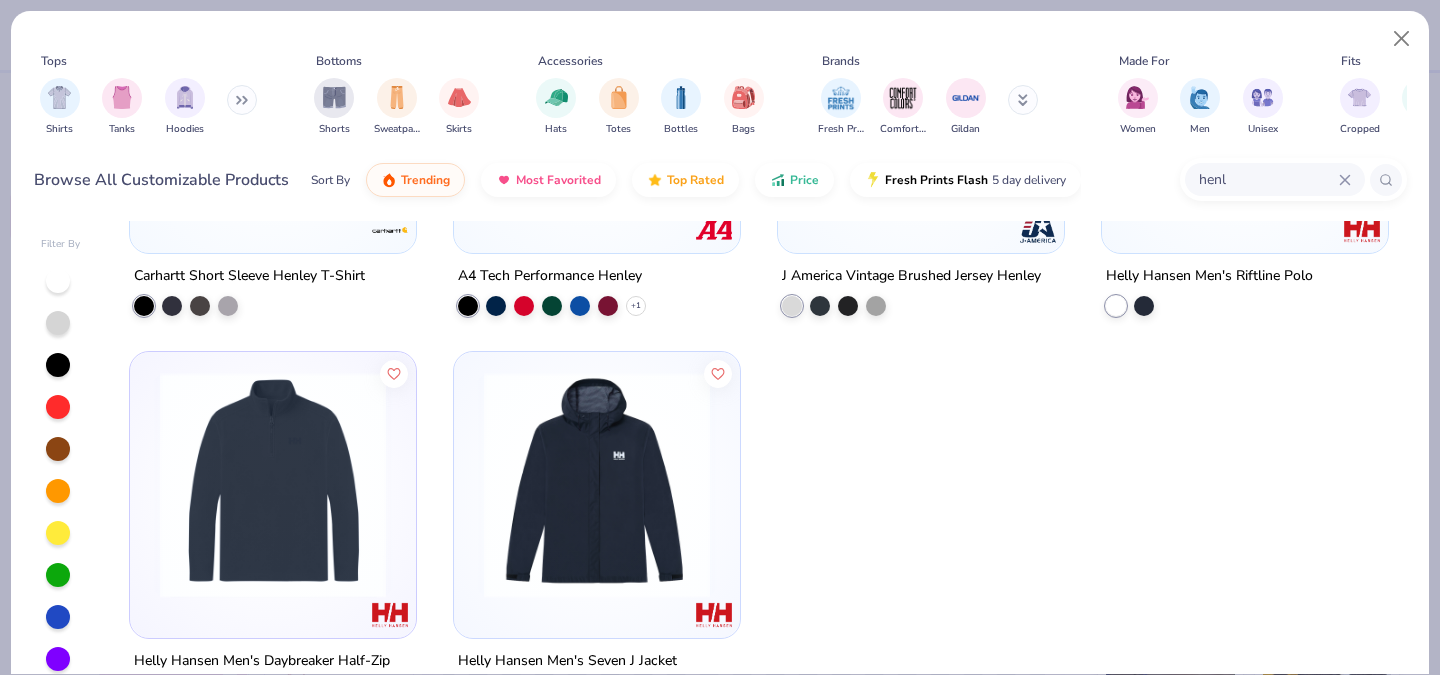 scroll, scrollTop: 0, scrollLeft: 0, axis: both 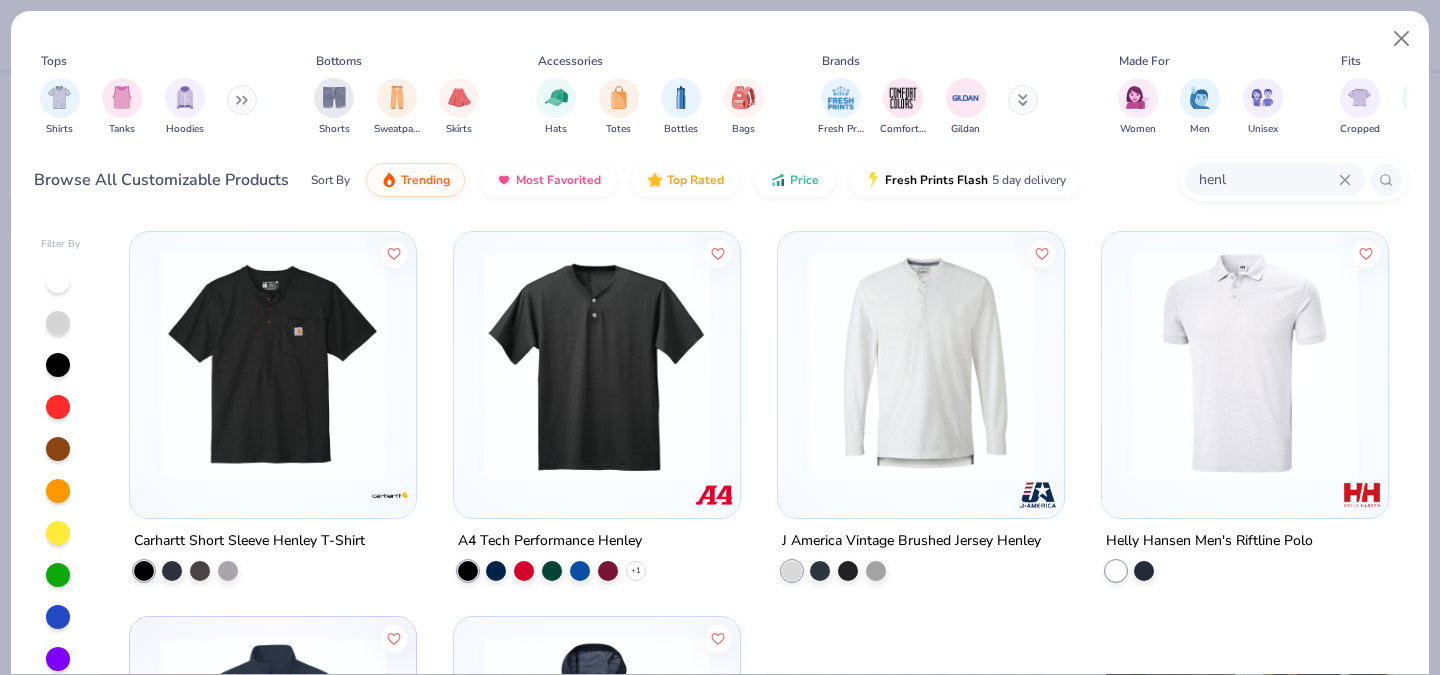 click at bounding box center [597, 365] 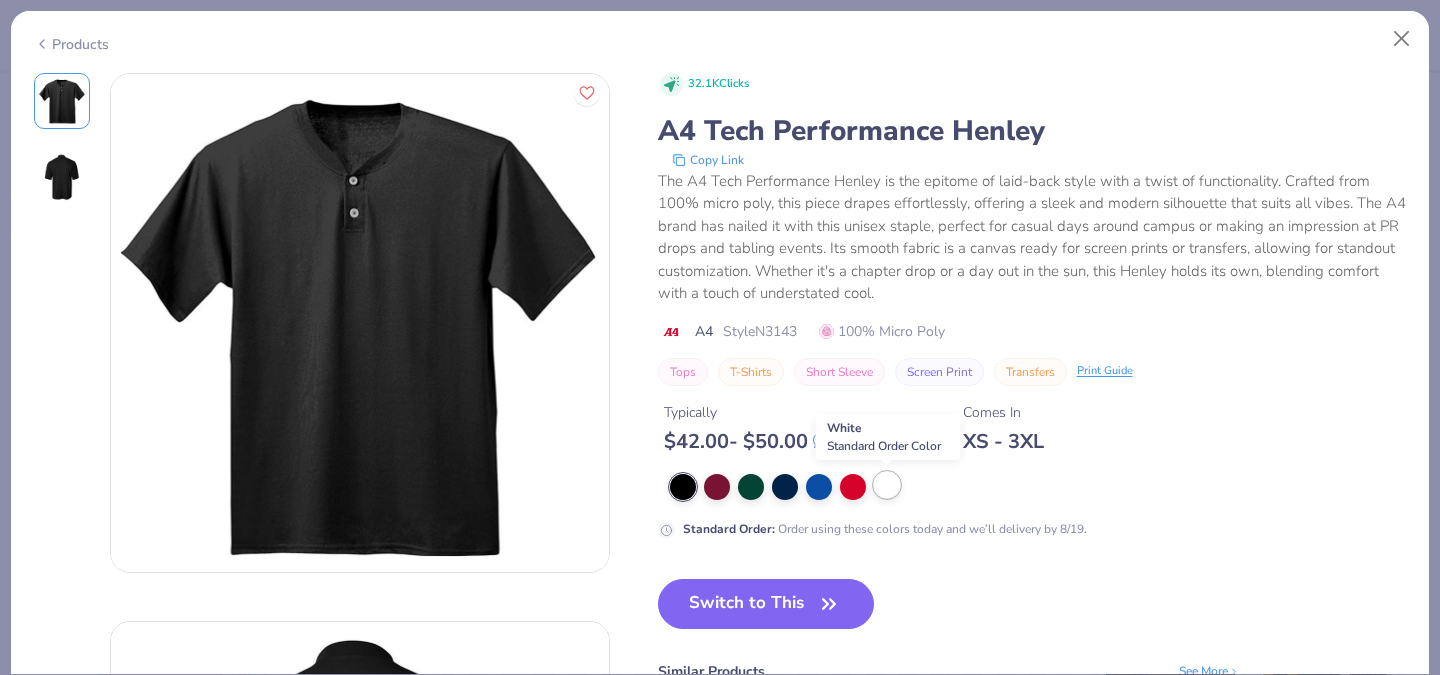 click at bounding box center [887, 485] 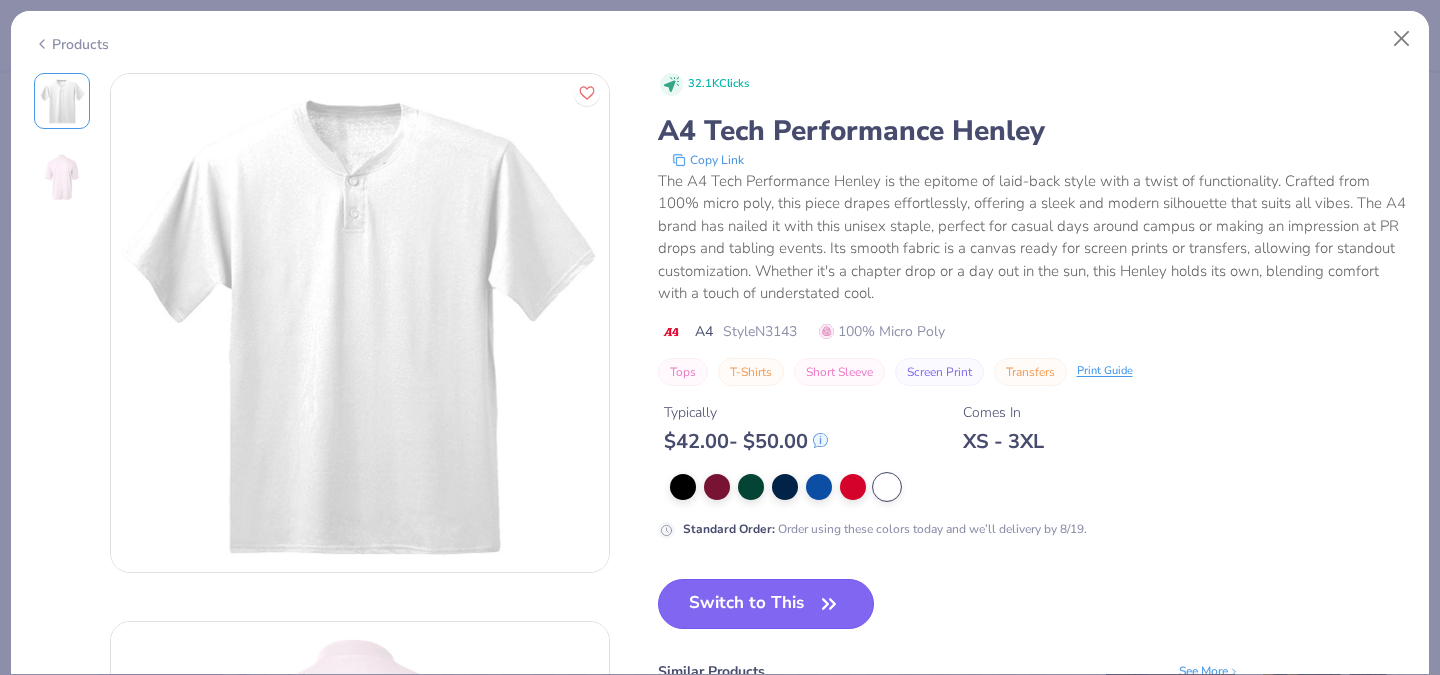 click on "Switch to This" at bounding box center (766, 604) 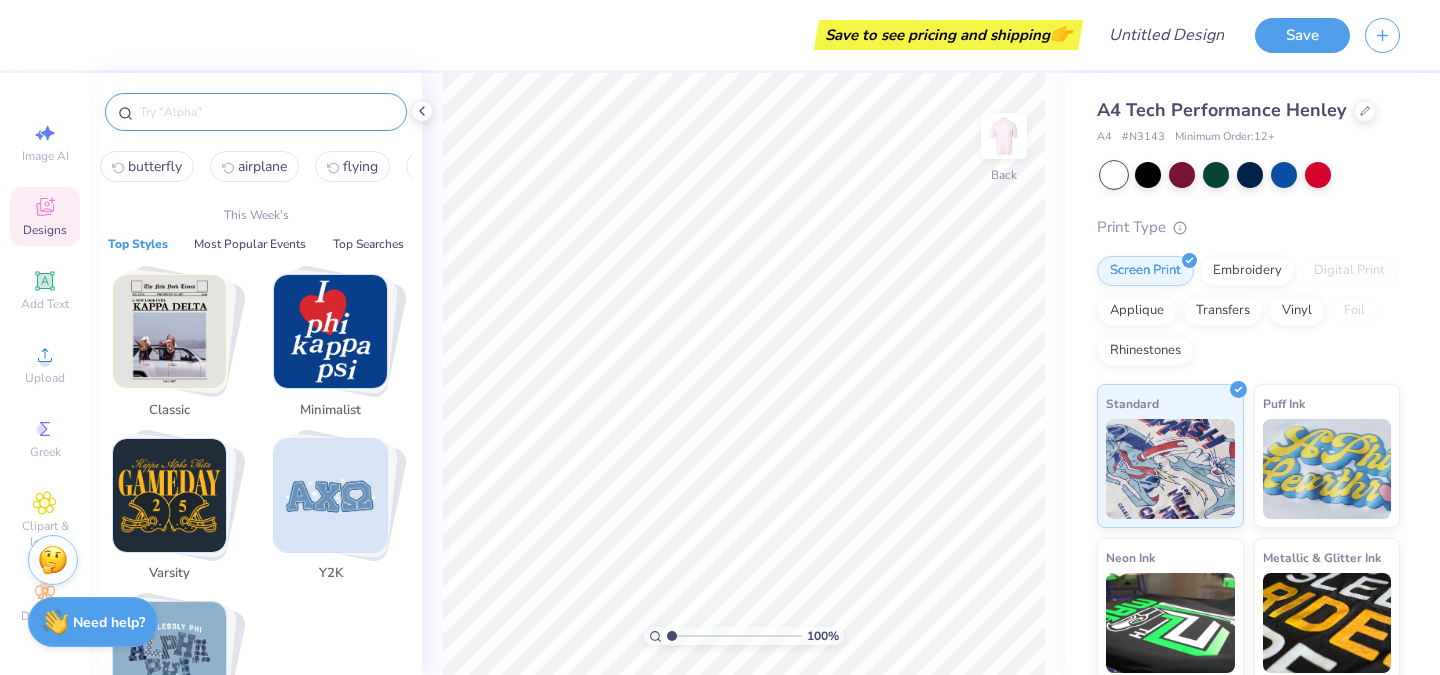 click at bounding box center [266, 112] 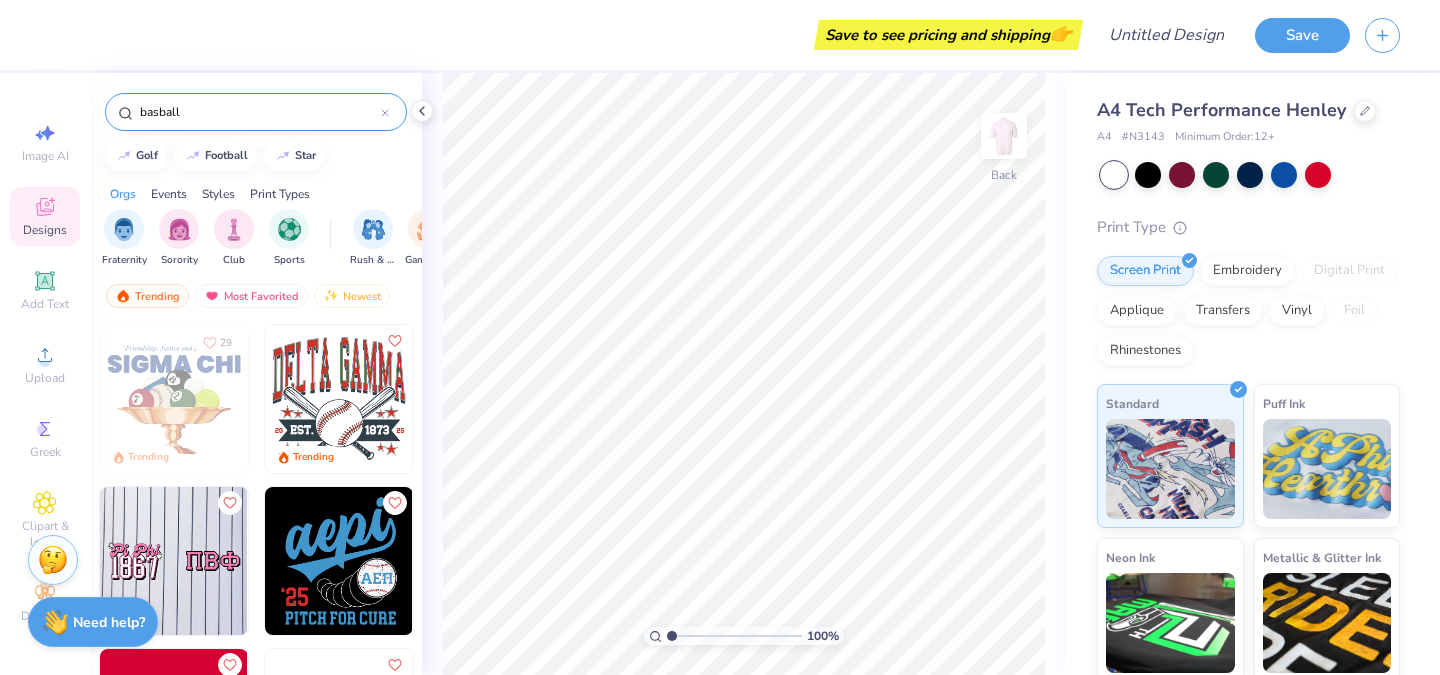 click on "basball" at bounding box center (259, 112) 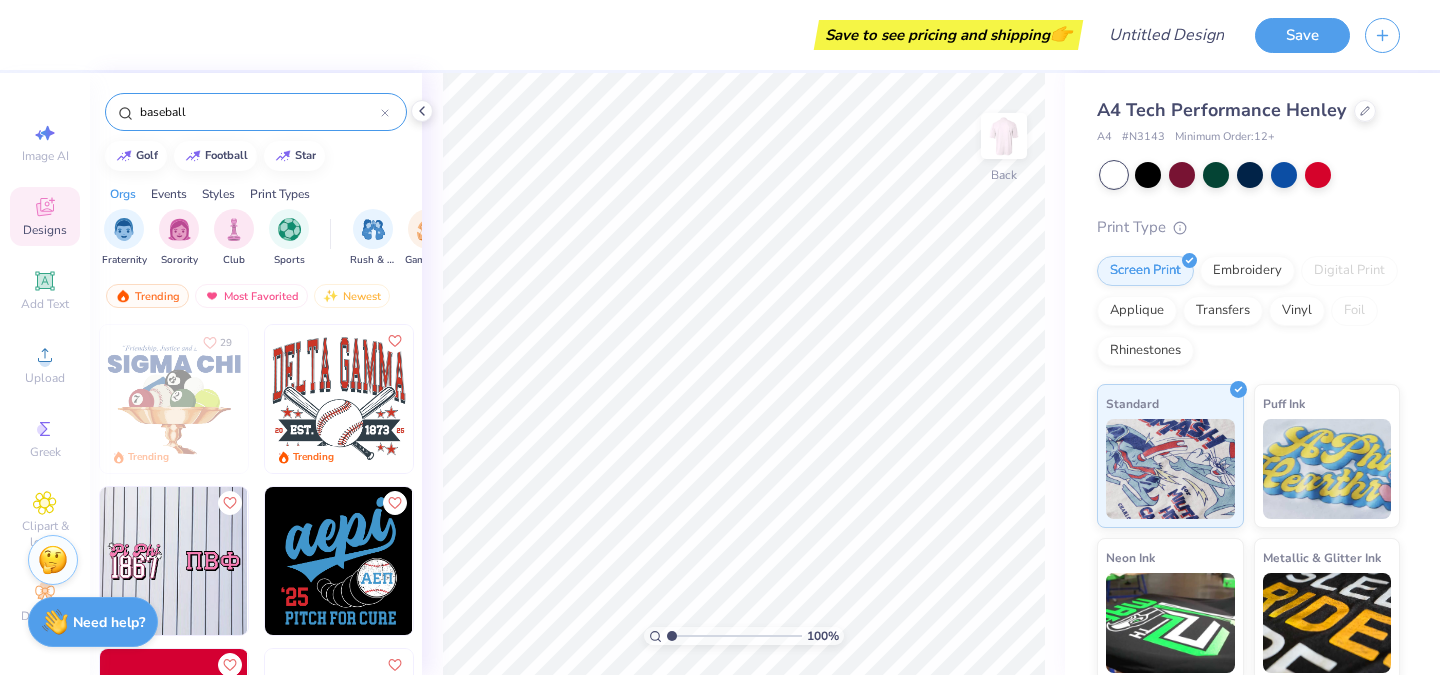 type on "baseball" 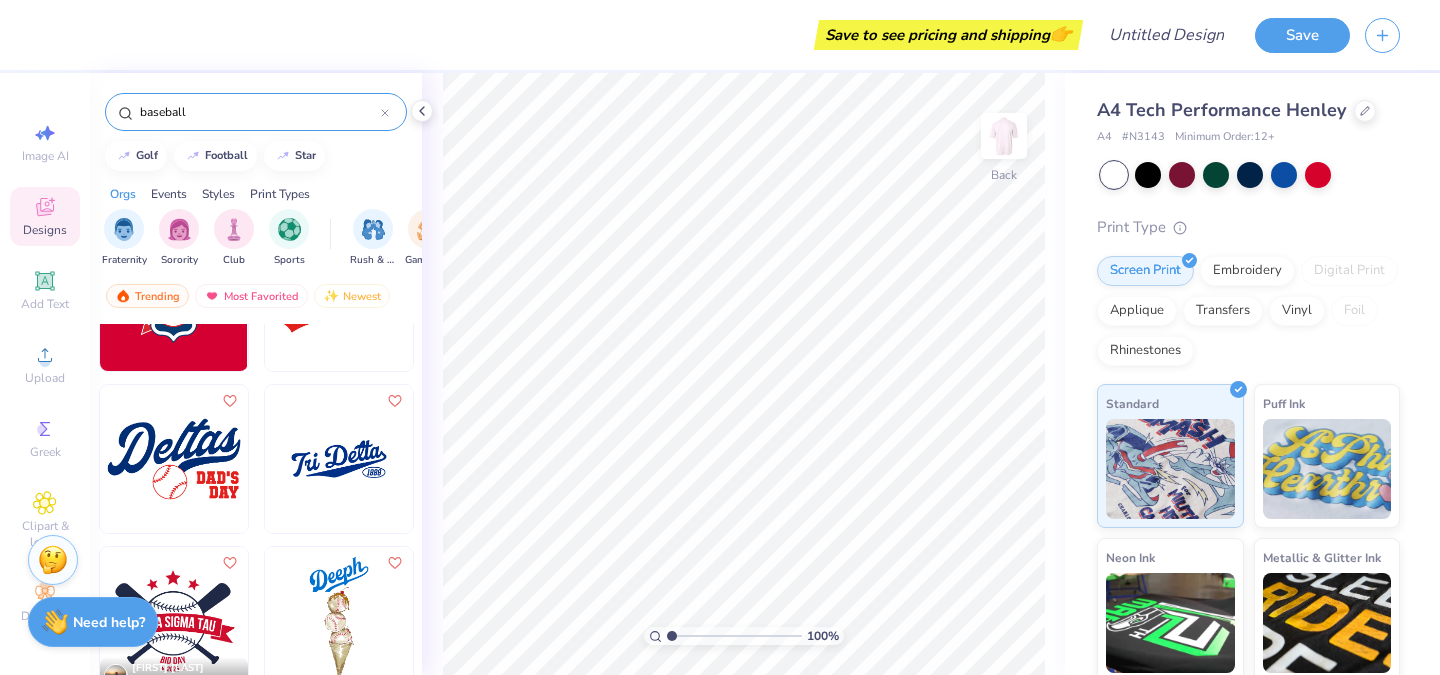 scroll, scrollTop: 433, scrollLeft: 0, axis: vertical 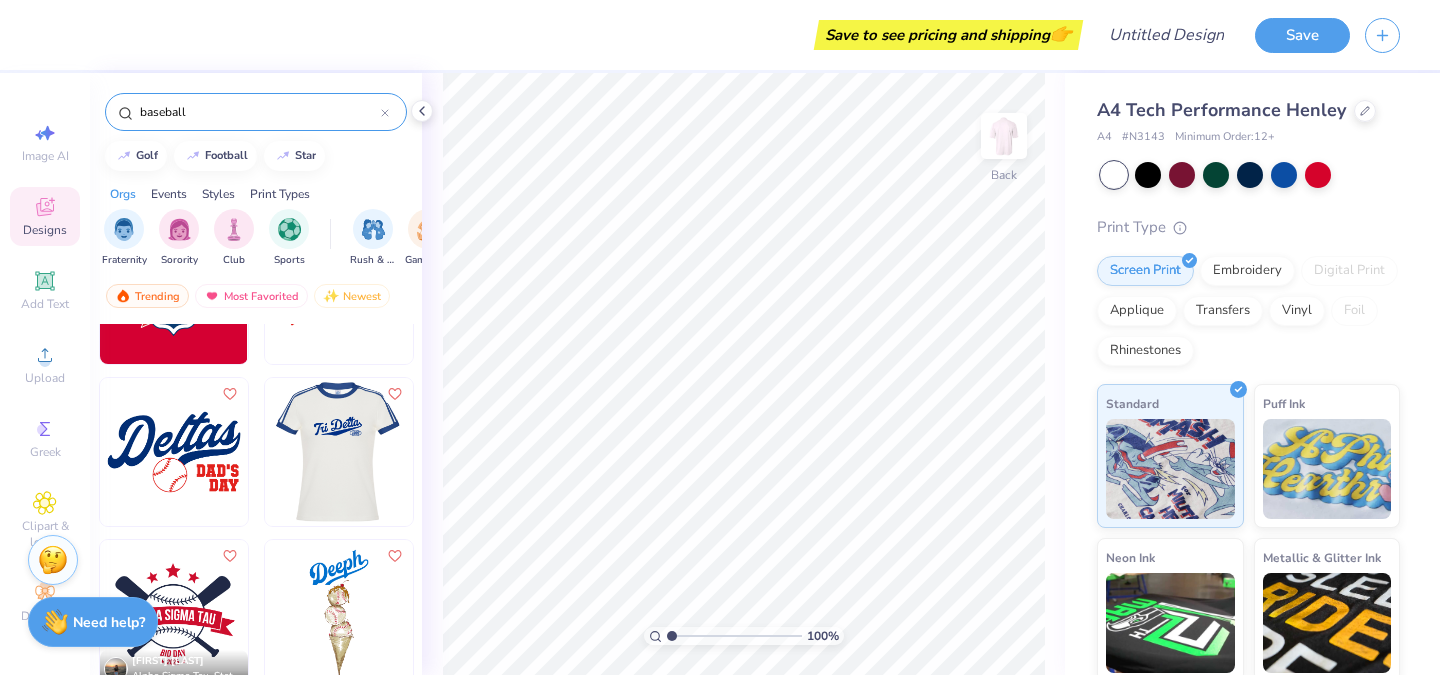 click at bounding box center [191, 452] 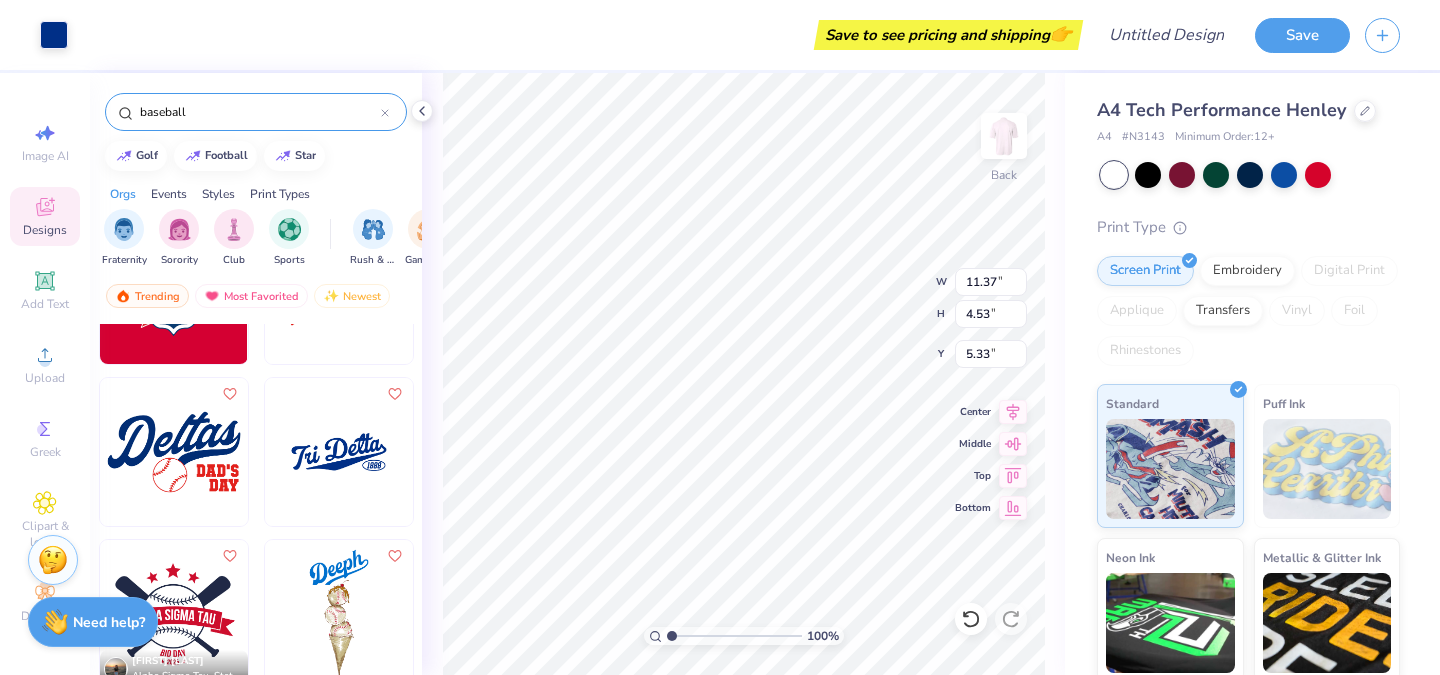 type on "5.33" 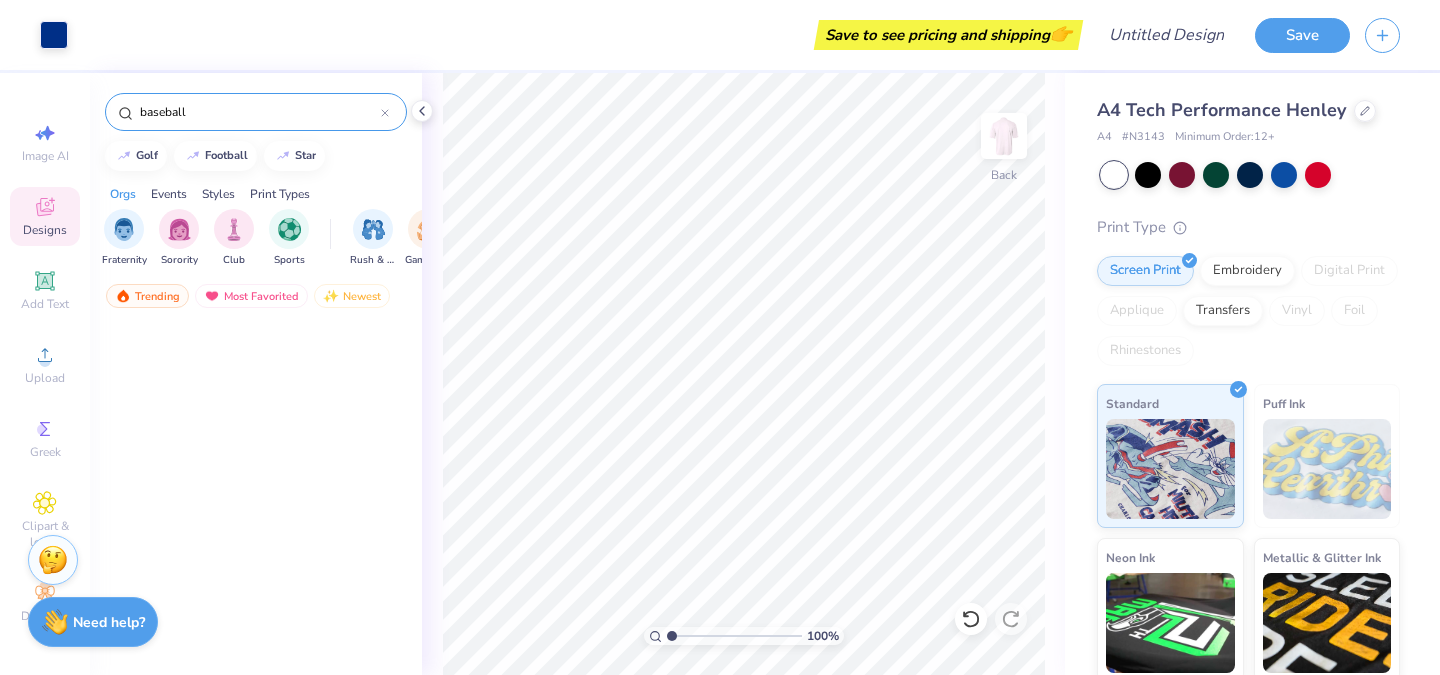 scroll, scrollTop: 0, scrollLeft: 0, axis: both 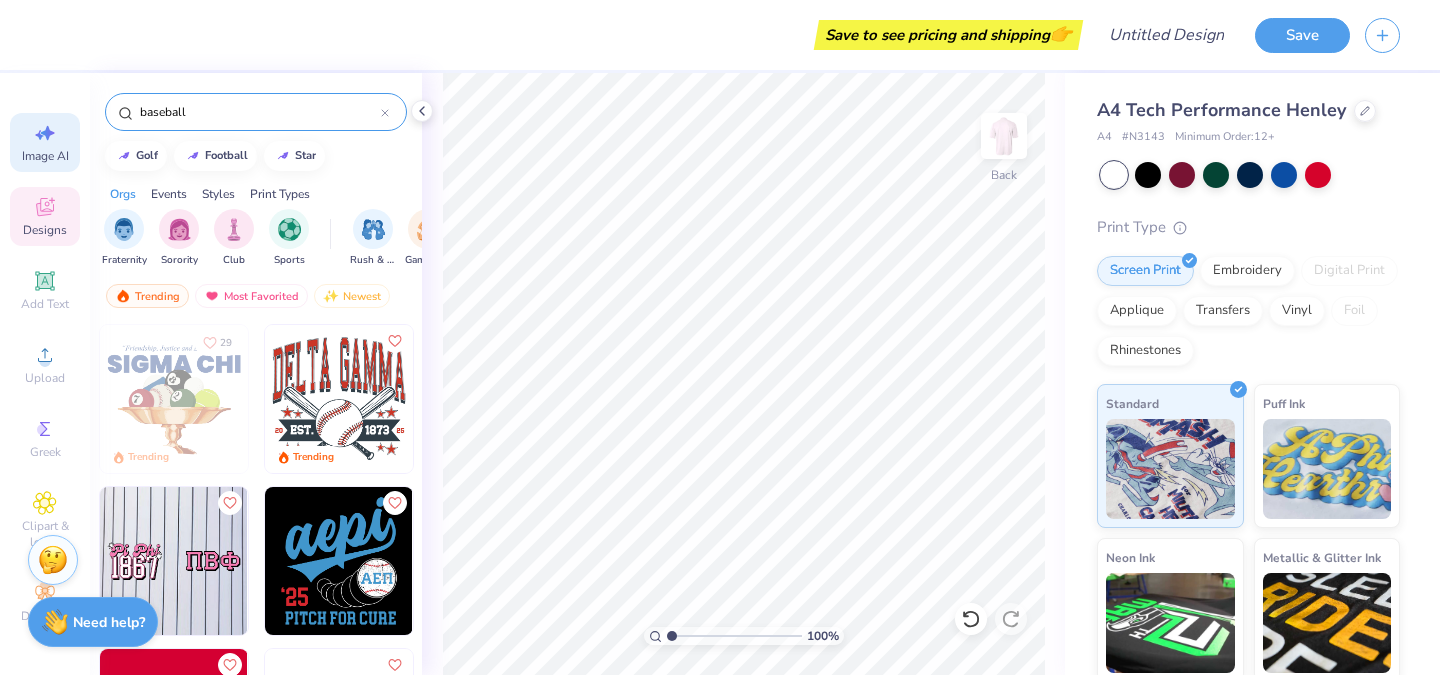 click on "Image AI" at bounding box center (45, 156) 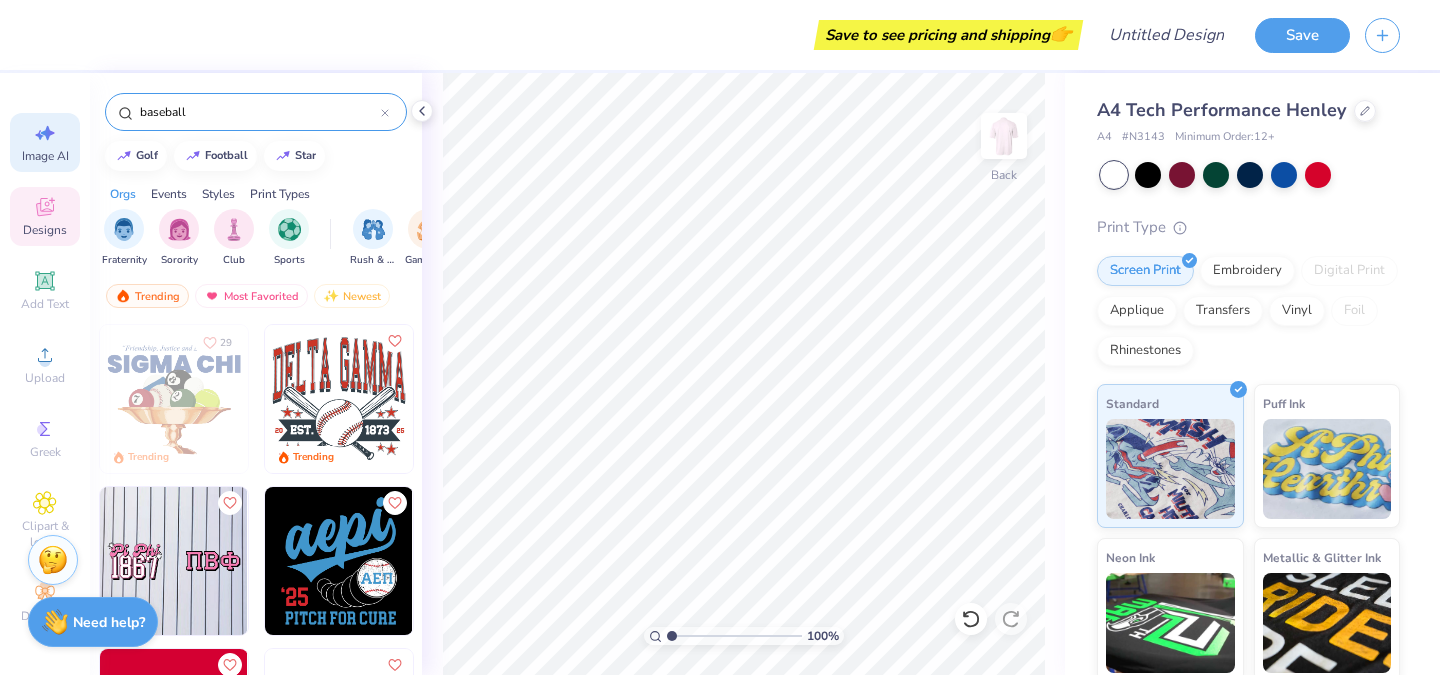 select on "4" 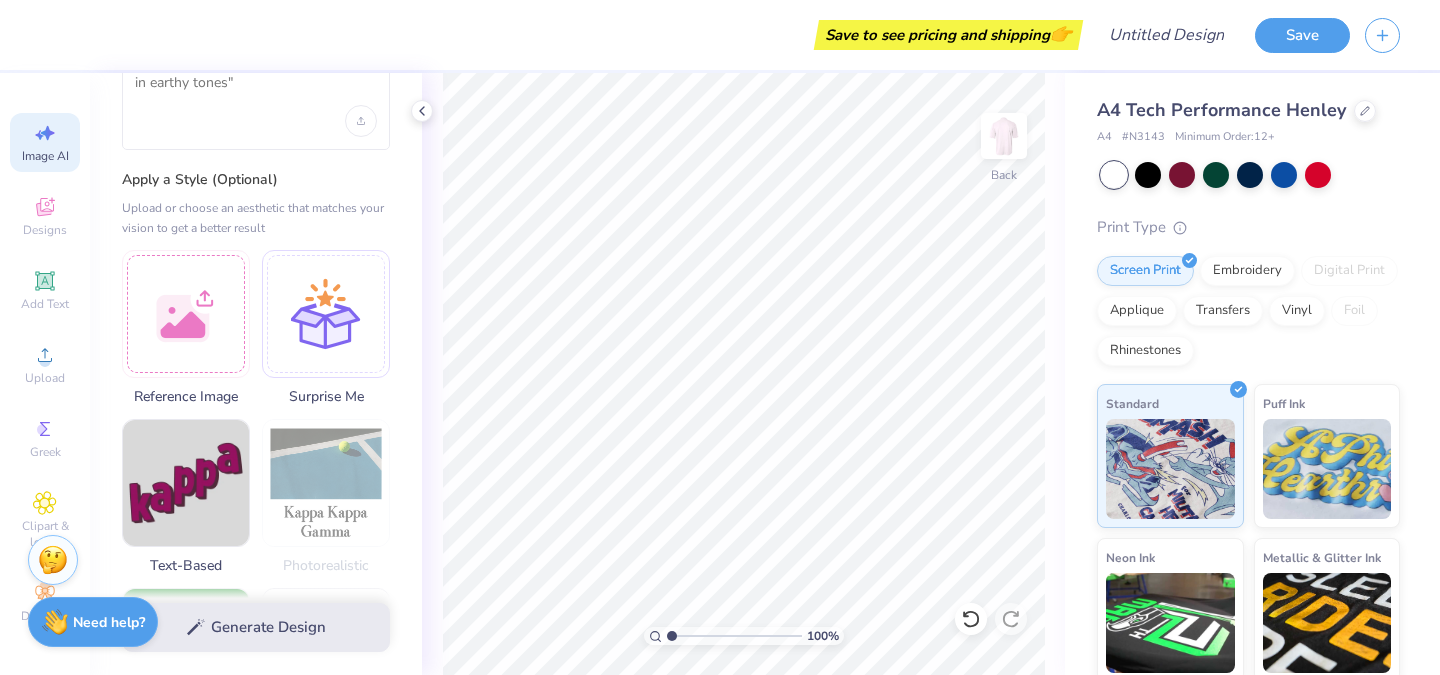 scroll, scrollTop: 377, scrollLeft: 0, axis: vertical 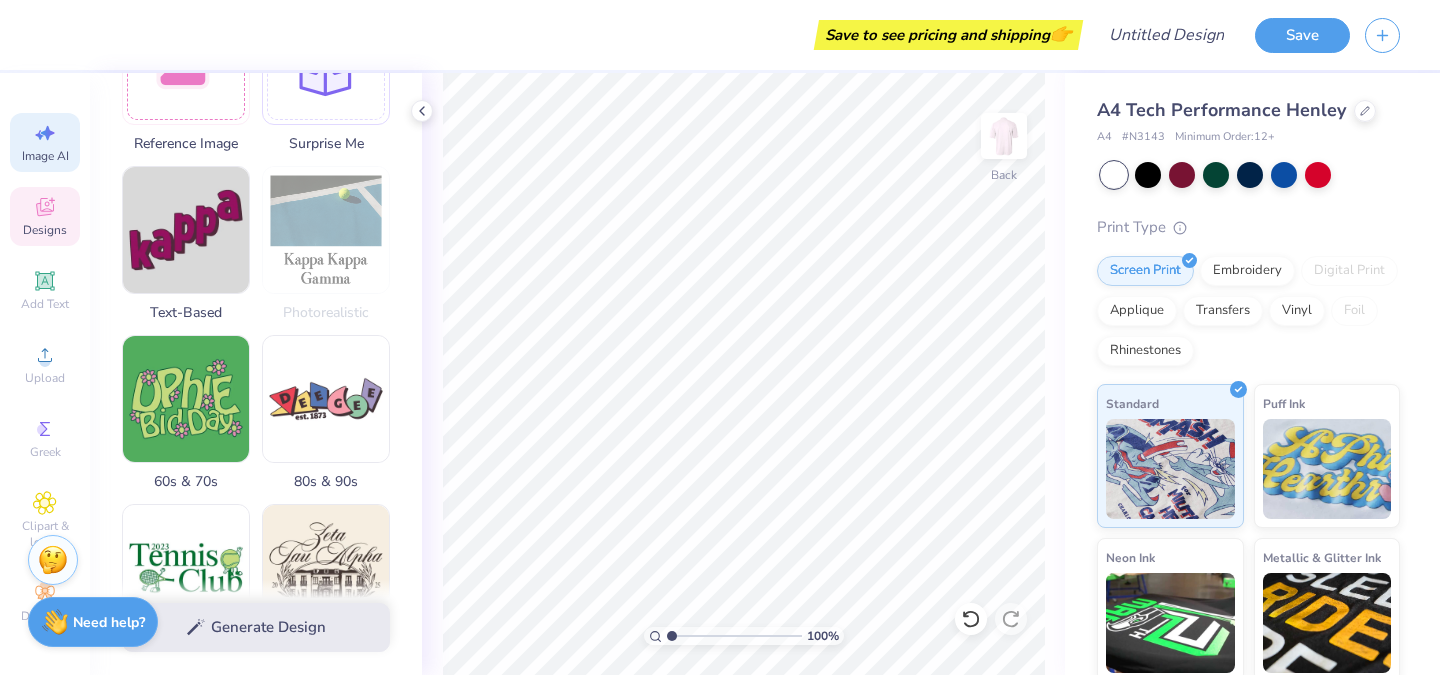 click on "Designs" at bounding box center (45, 216) 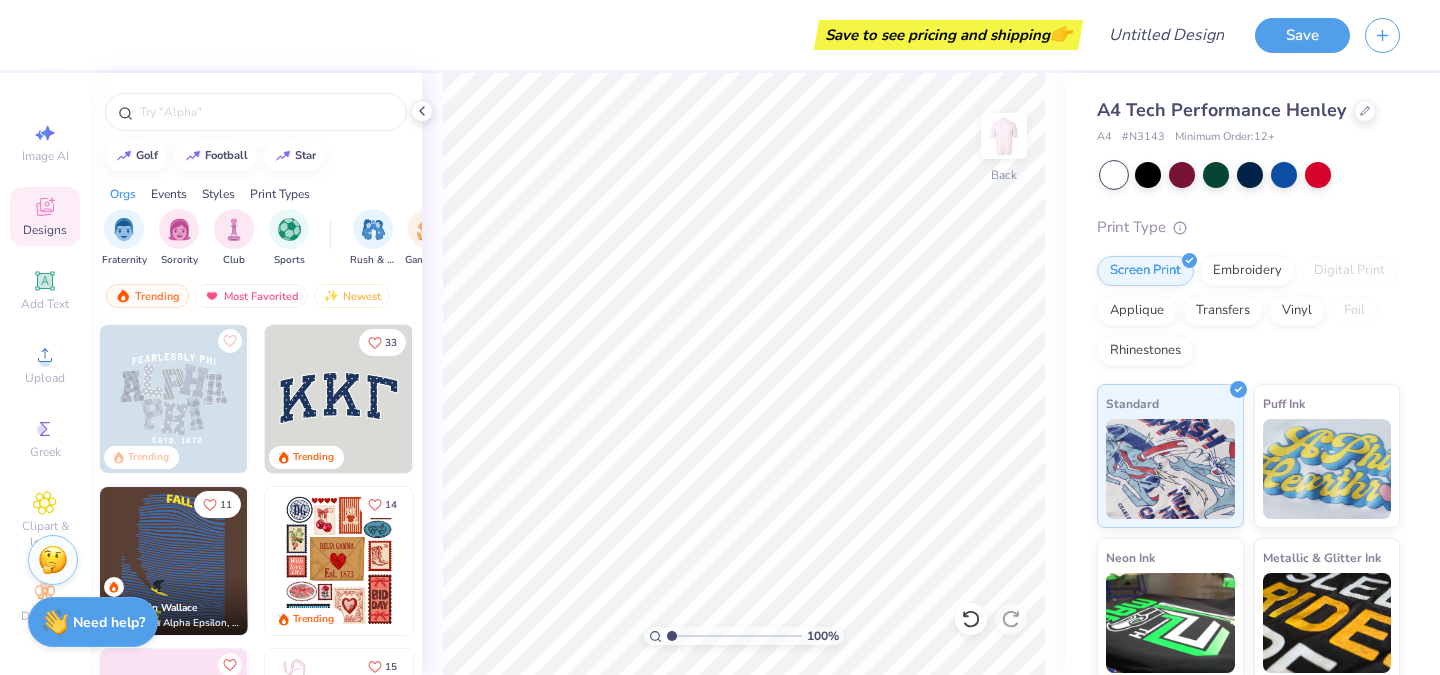 click at bounding box center (339, 399) 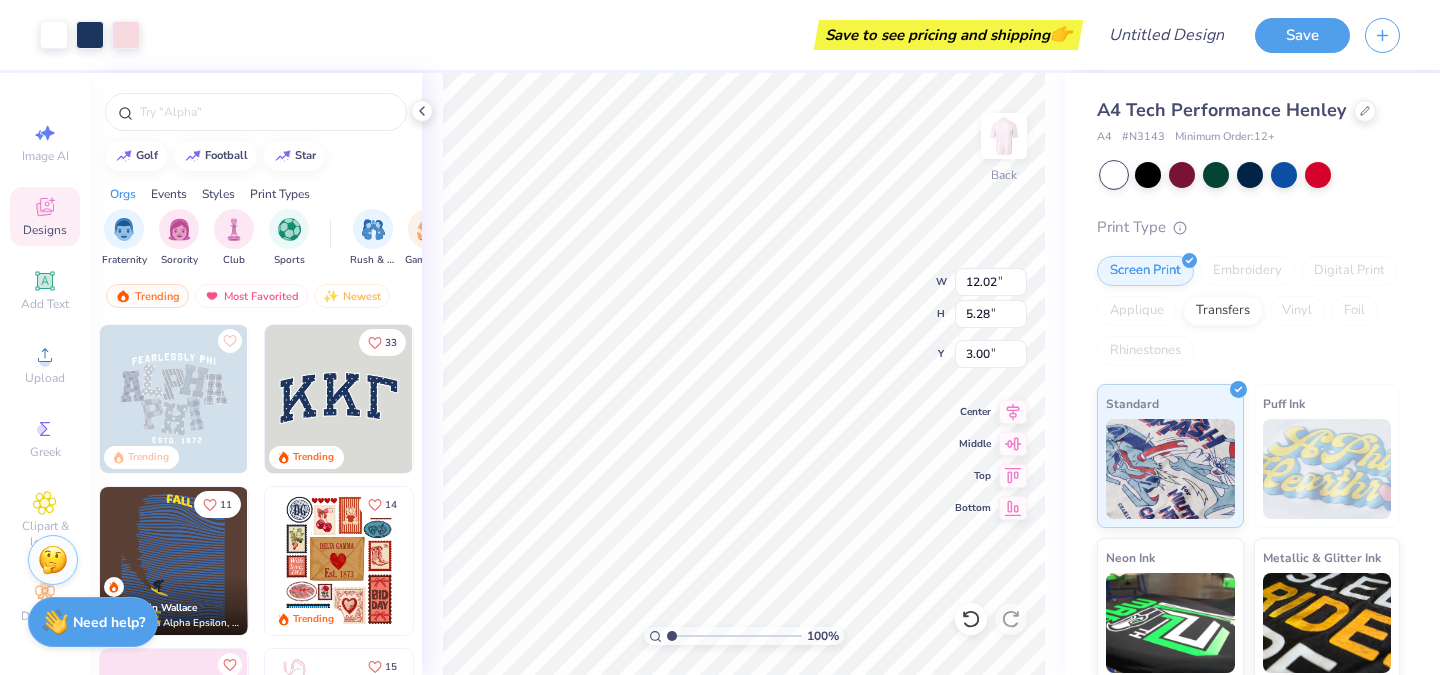 type on "12.02" 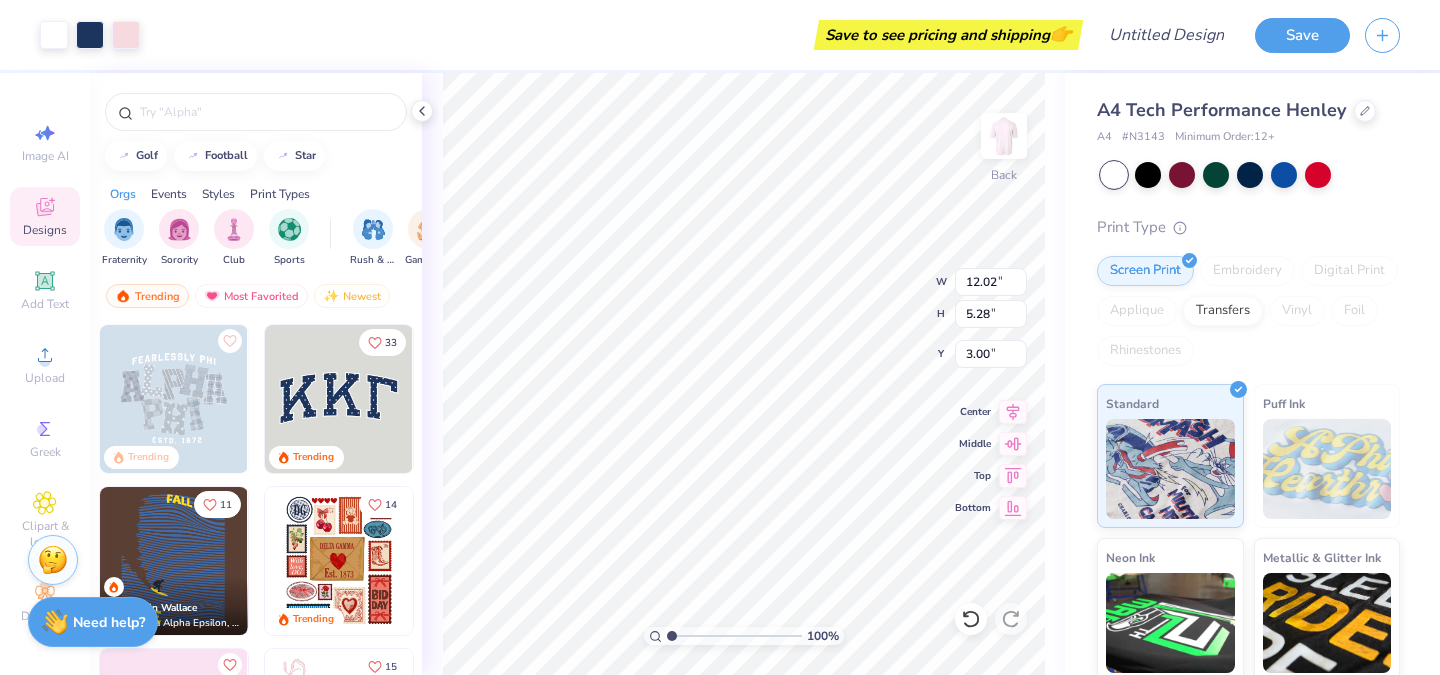 type on "5.28" 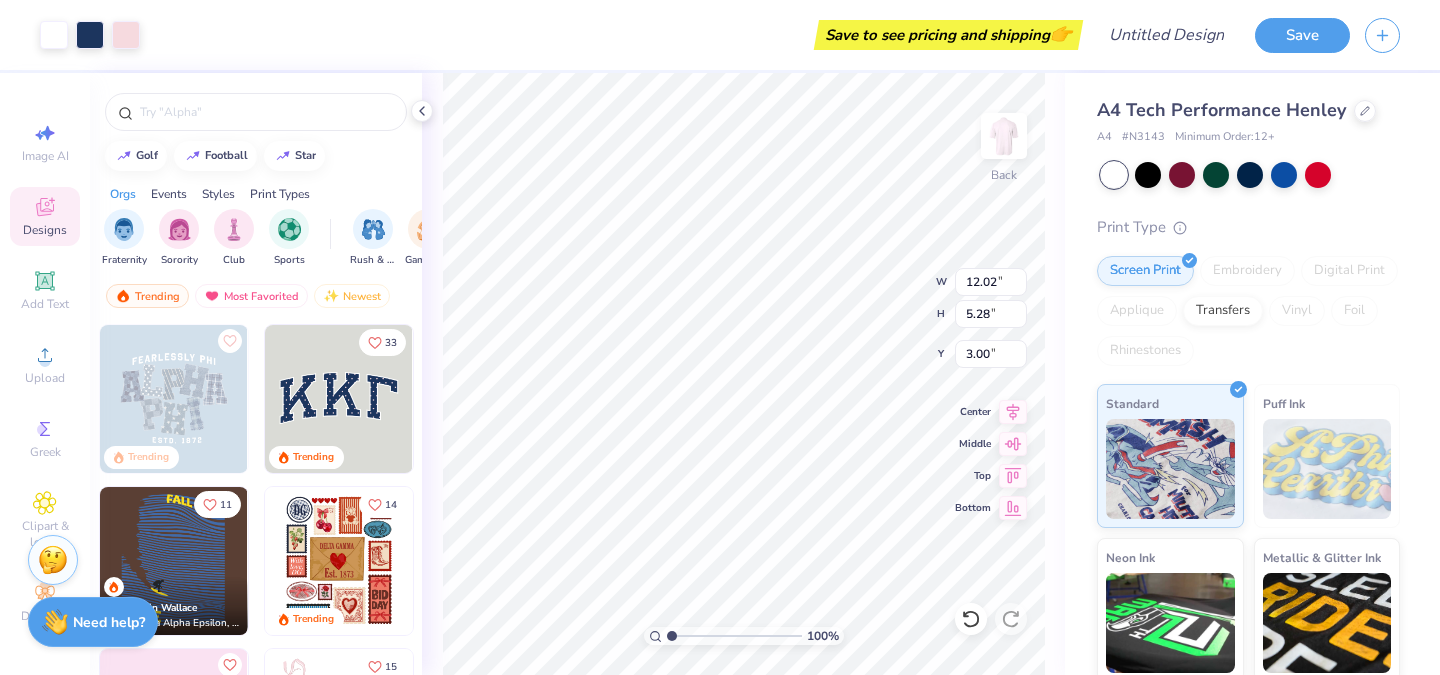 type on "3.00" 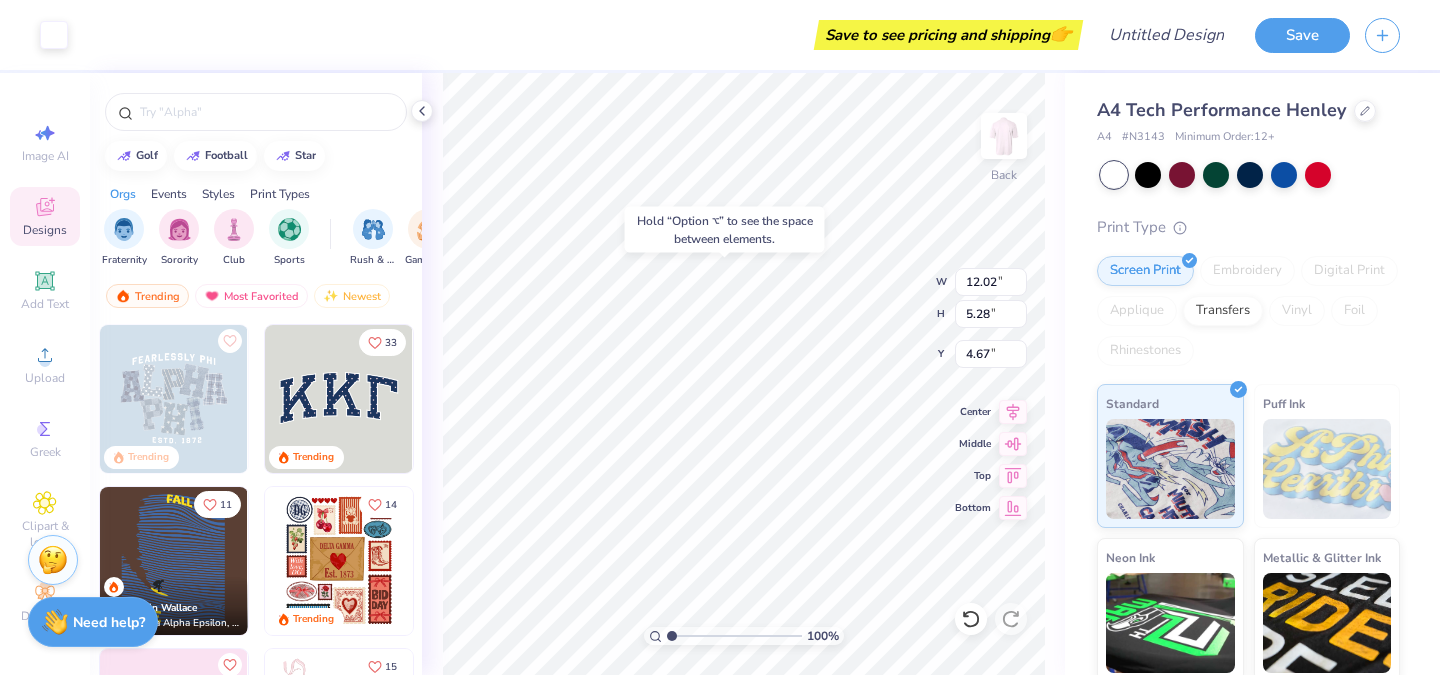 type on "4.67" 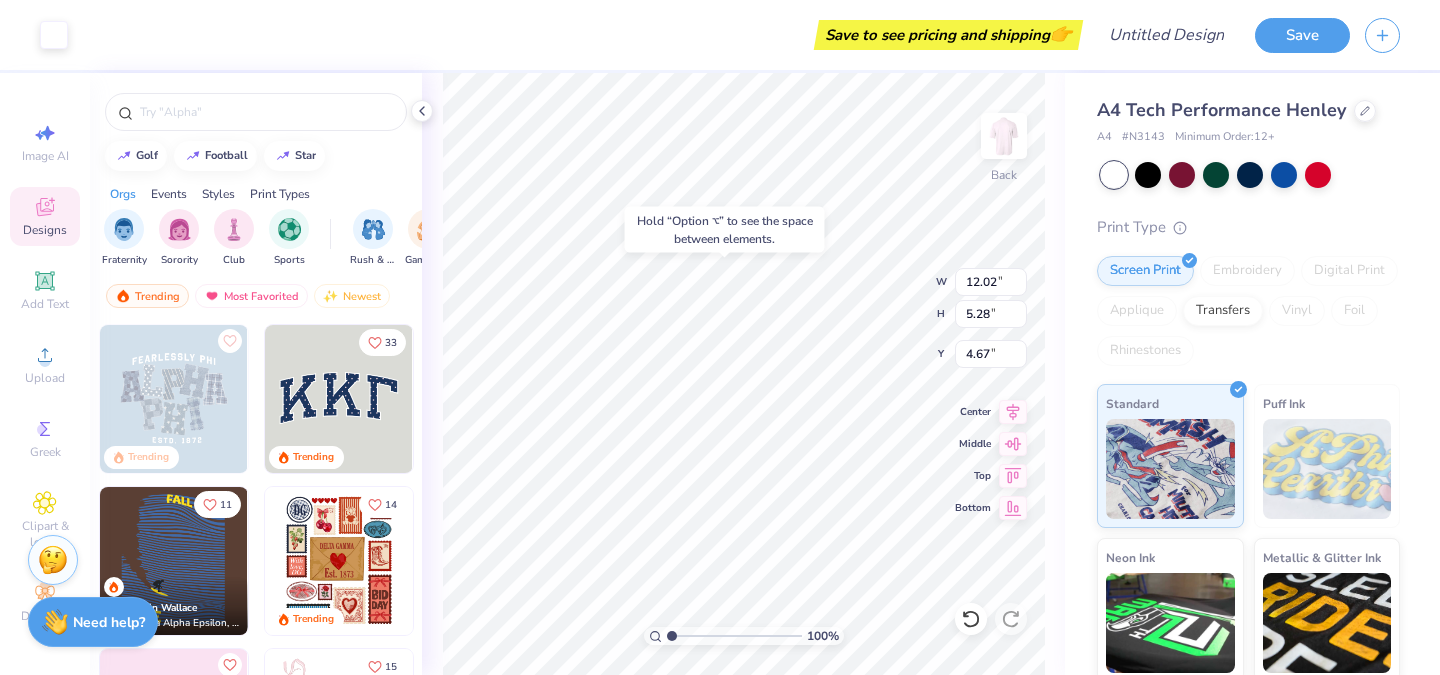 type on "11.71" 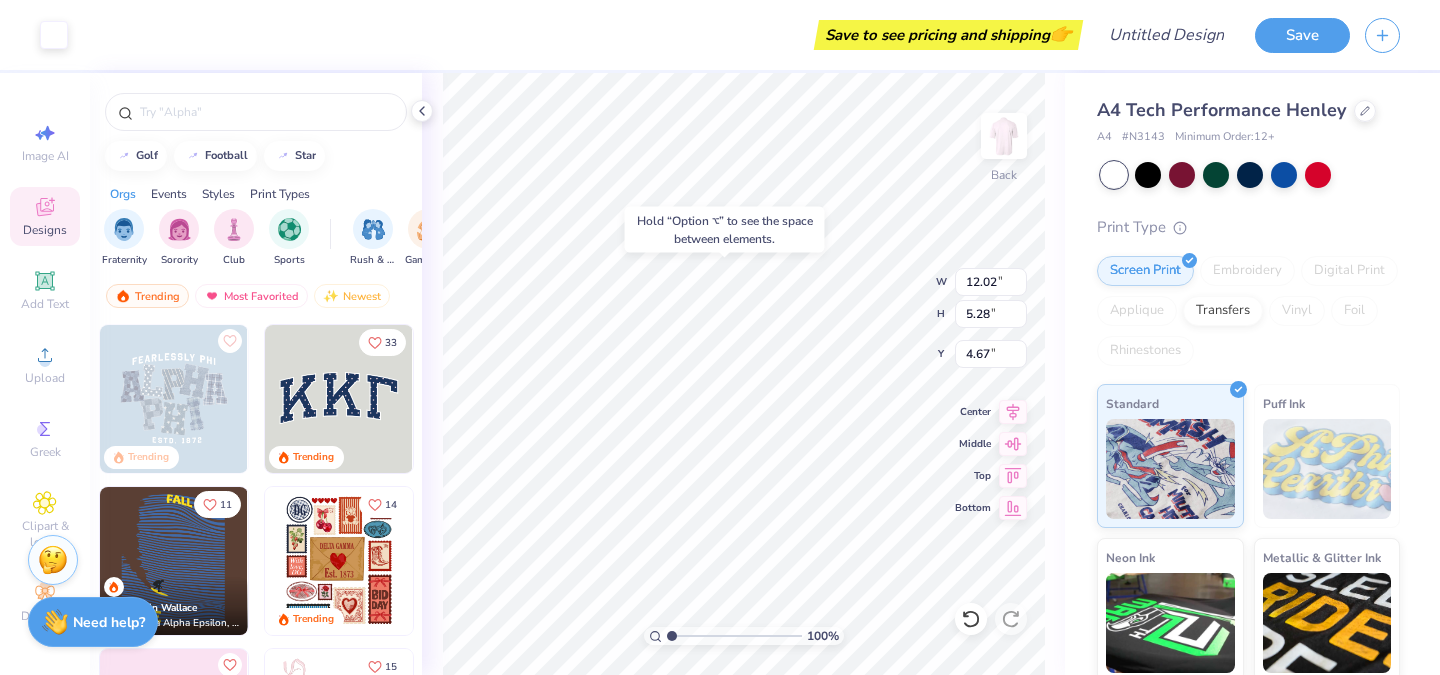 type on "4.90" 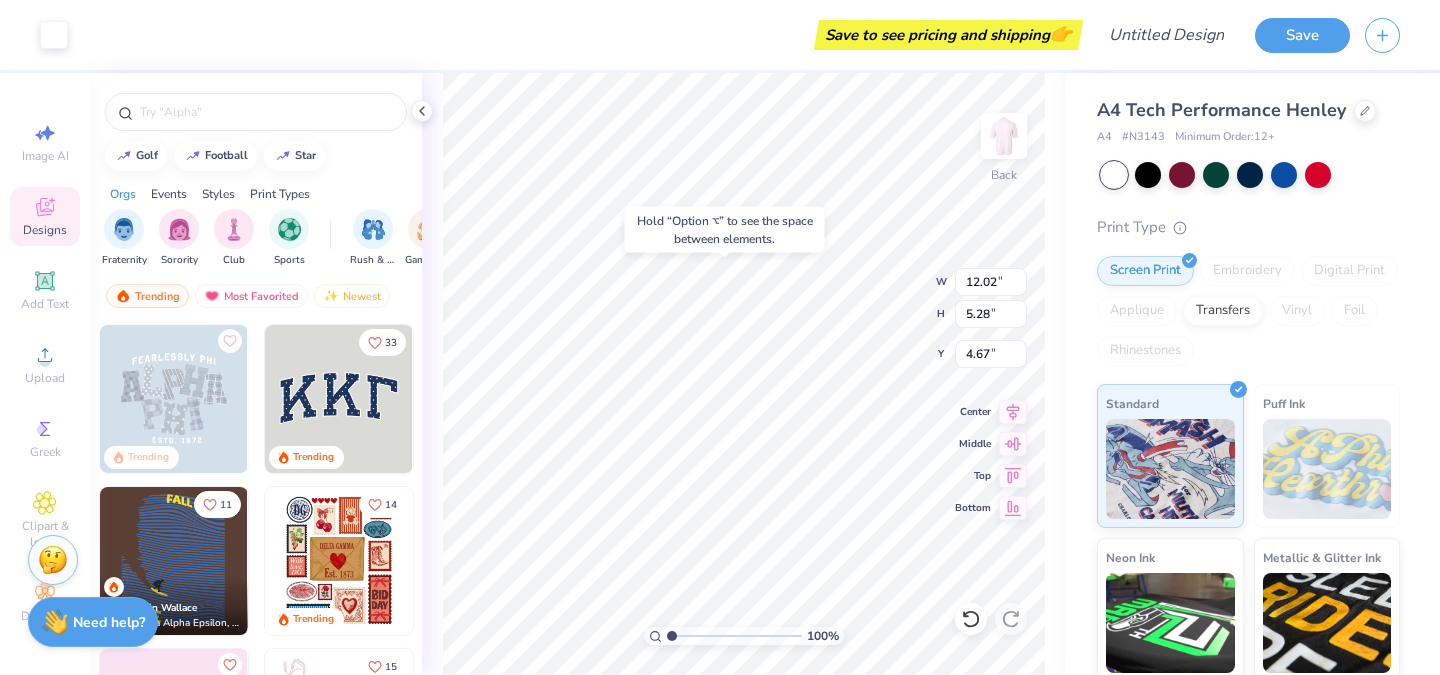 type on "3.13" 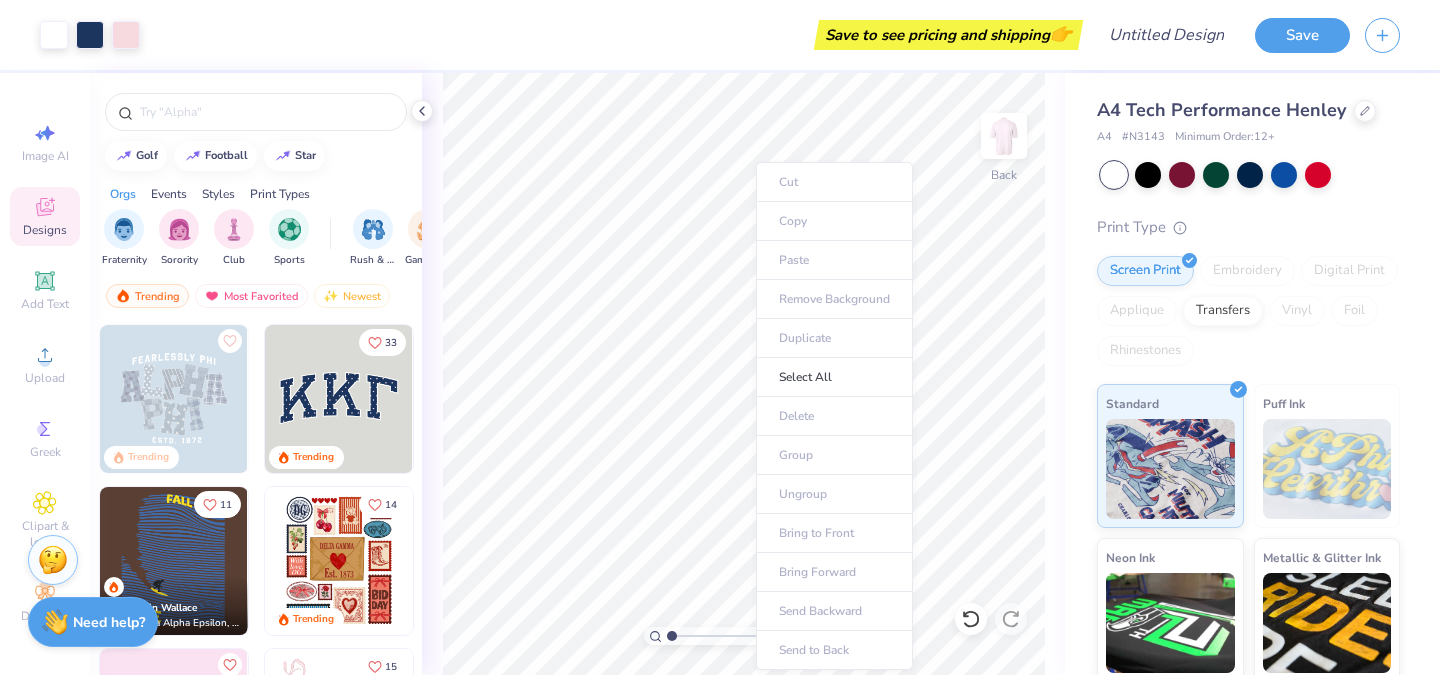 click on "Cut Copy Paste Remove Background Duplicate Select All Delete Group Ungroup Bring to Front Bring Forward Send Backward Send to Back" at bounding box center (834, 416) 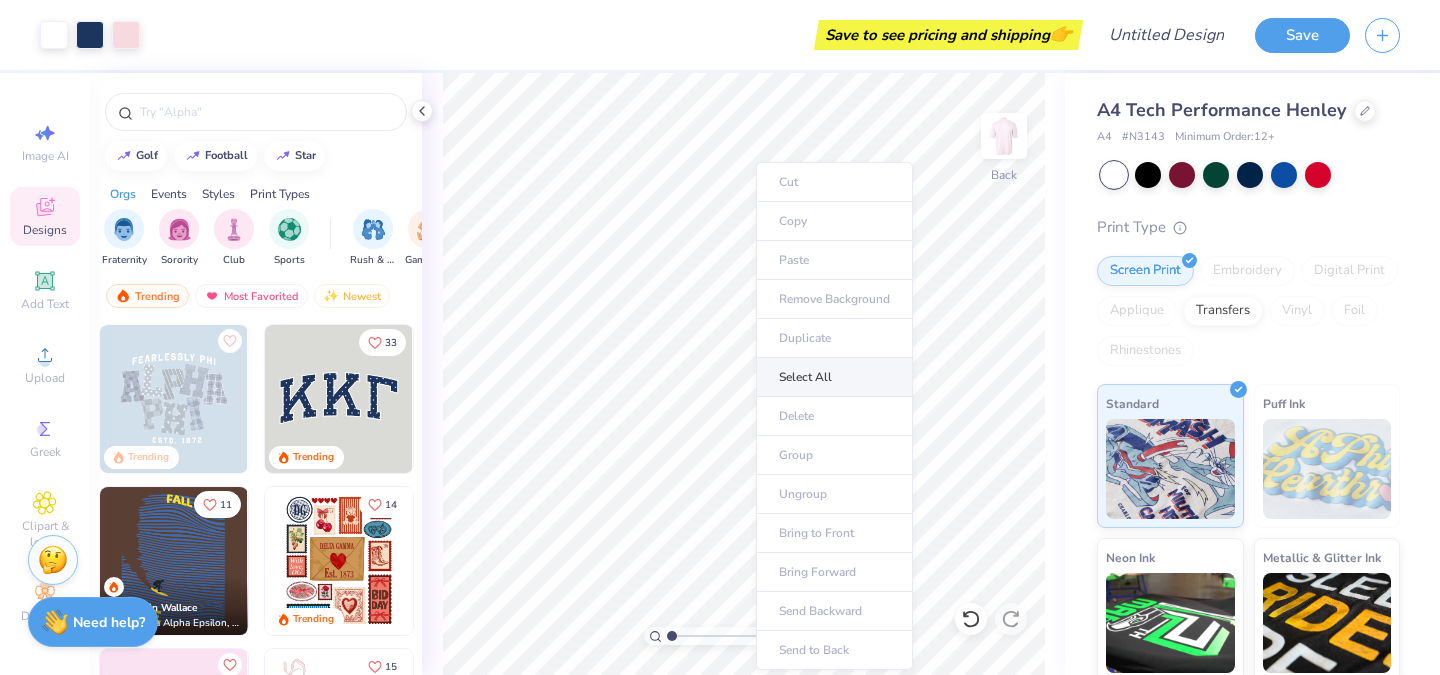 click on "Select All" at bounding box center [834, 377] 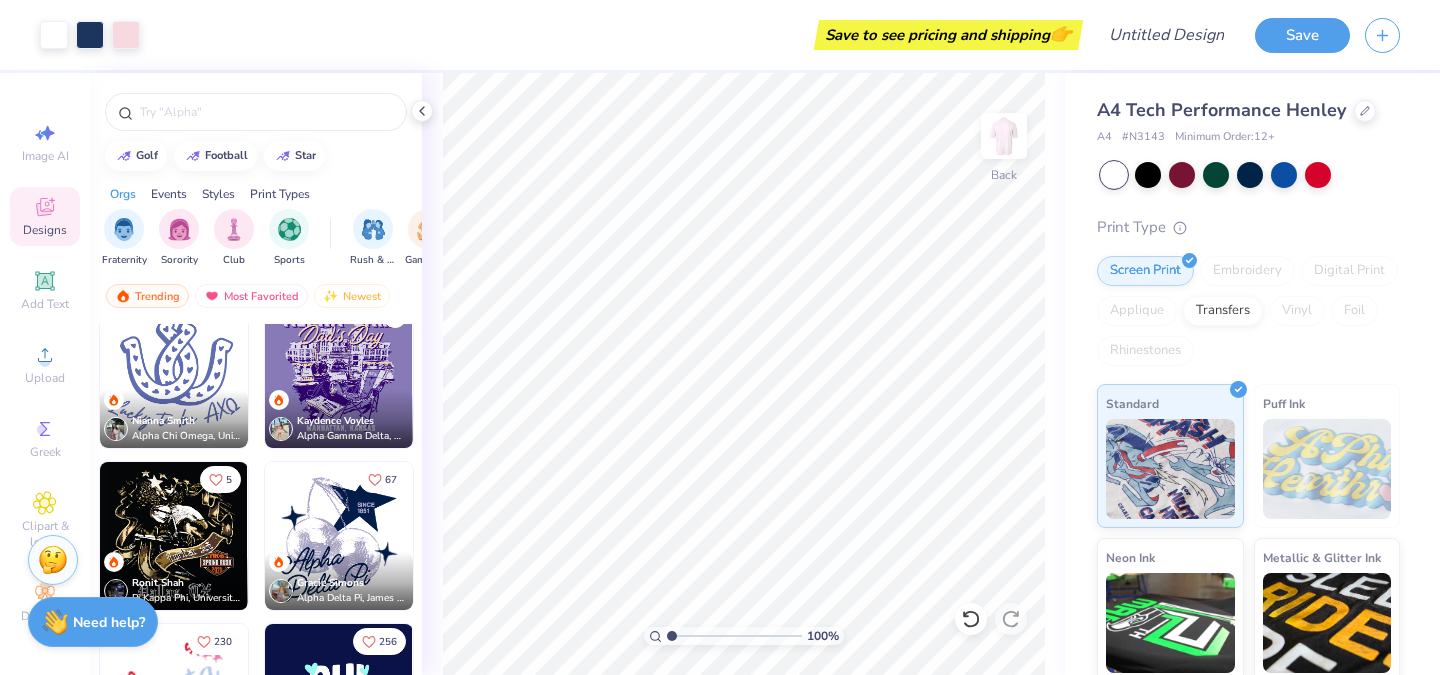 scroll, scrollTop: 4401, scrollLeft: 0, axis: vertical 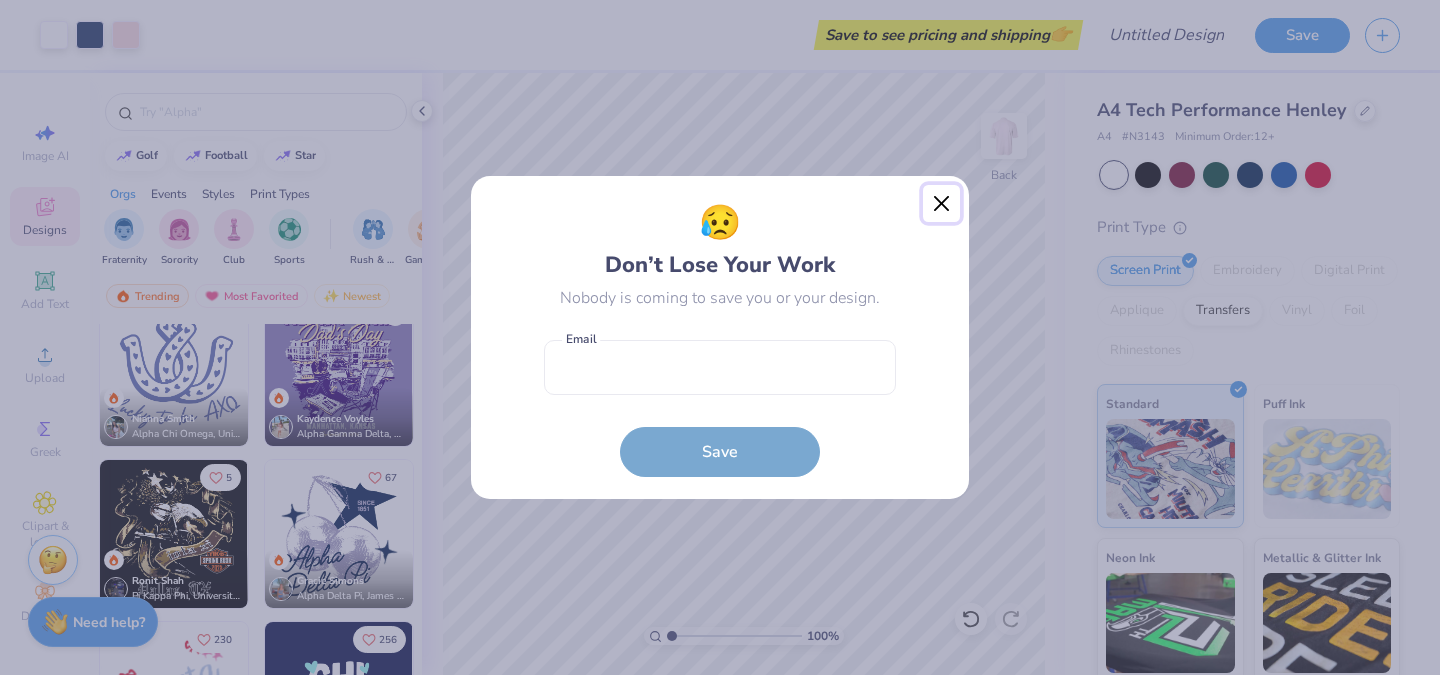 click at bounding box center (942, 204) 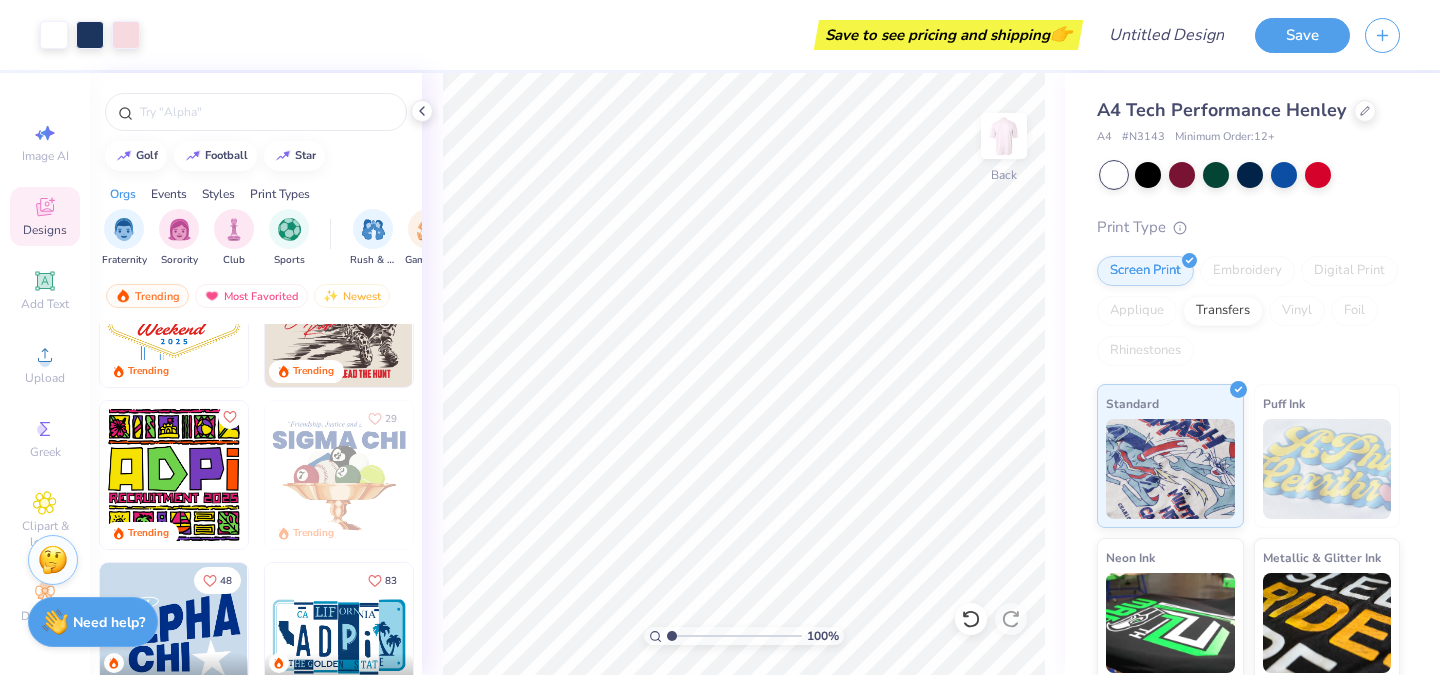 scroll, scrollTop: 7392, scrollLeft: 0, axis: vertical 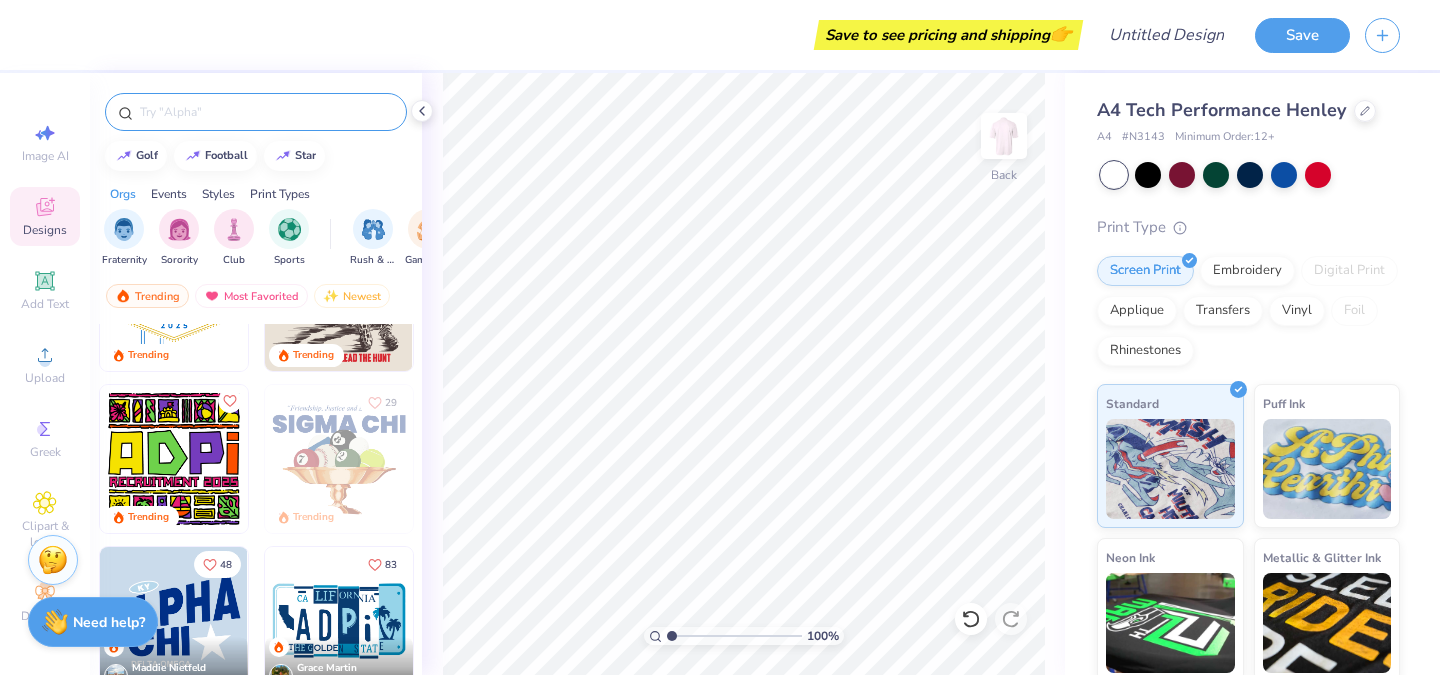 click at bounding box center (256, 112) 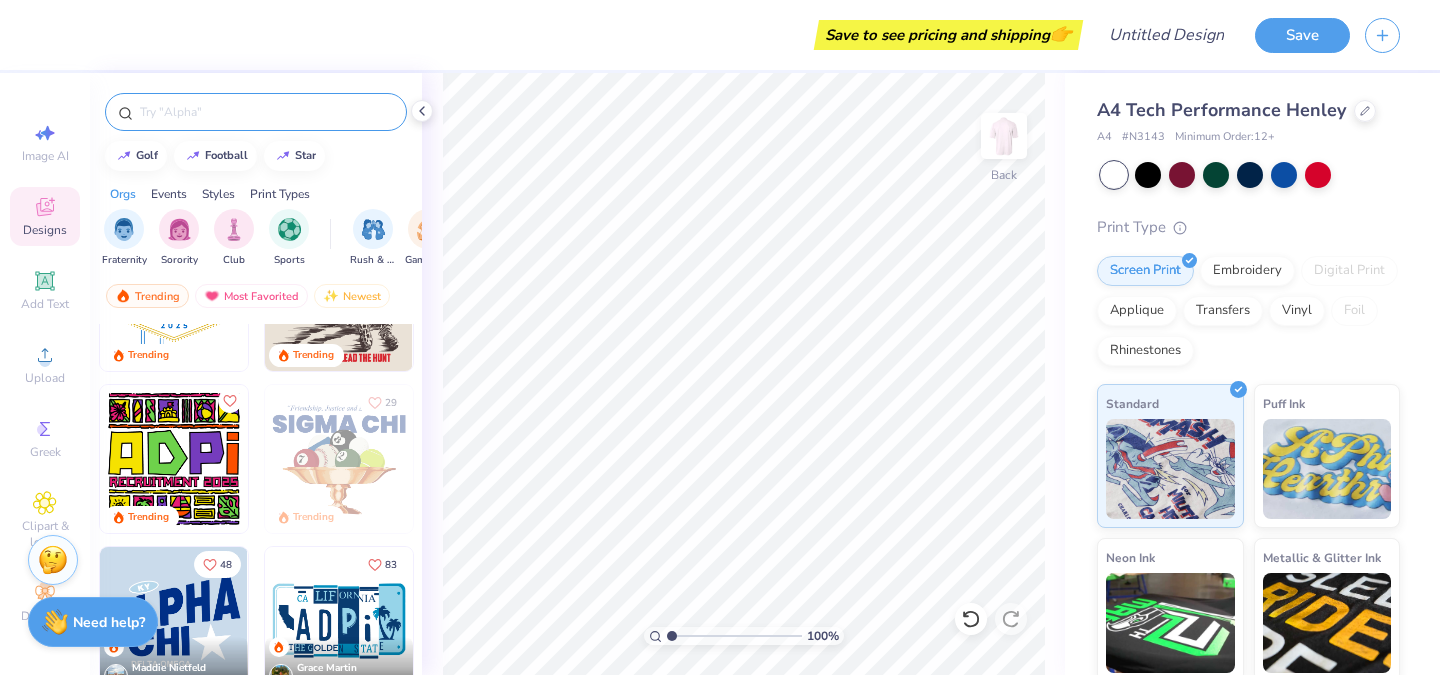 click at bounding box center (256, 112) 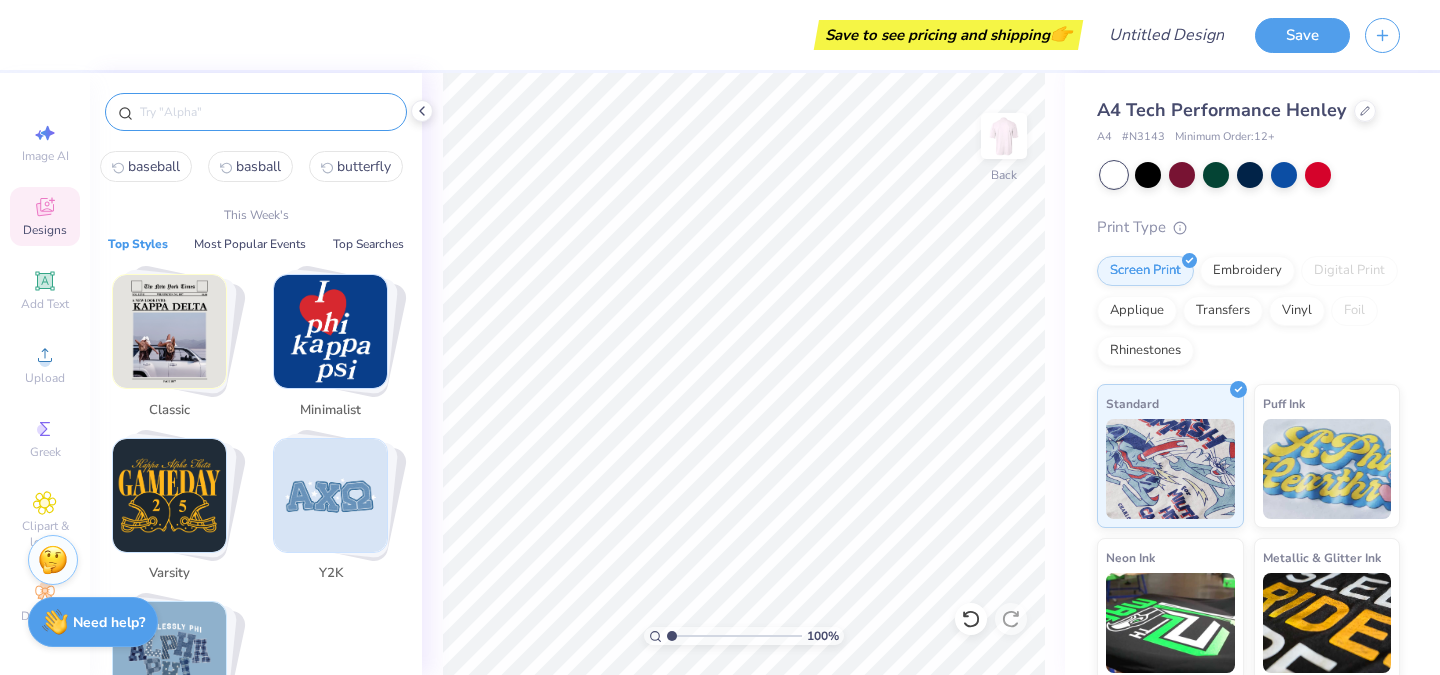 click at bounding box center [266, 112] 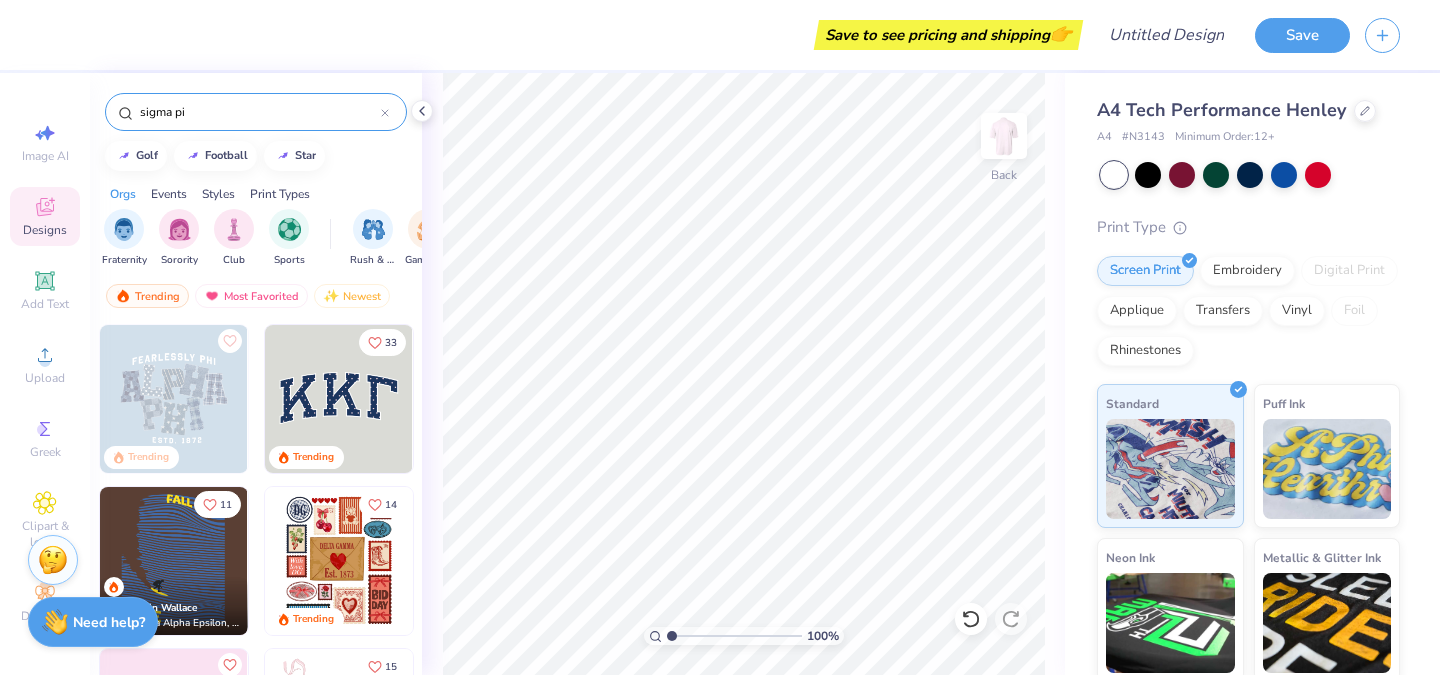 type on "sigma pi" 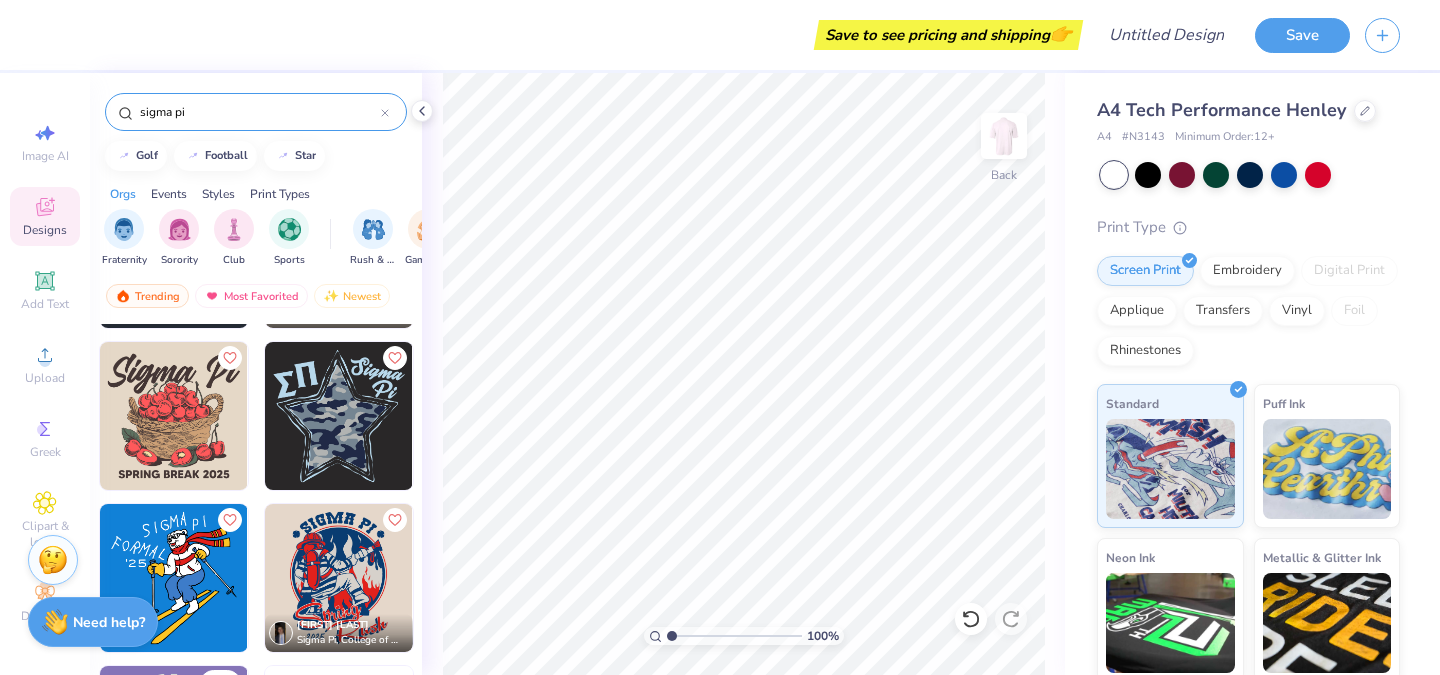 scroll, scrollTop: 1928, scrollLeft: 0, axis: vertical 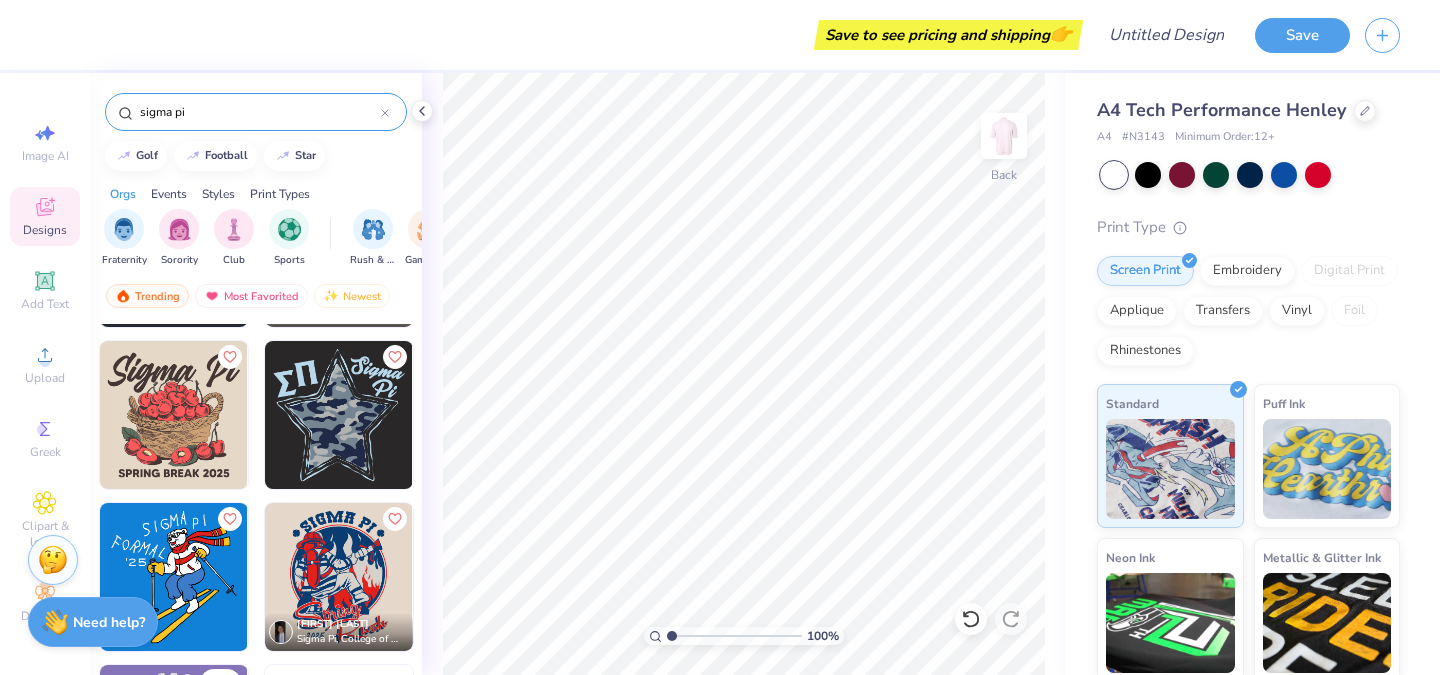 click on "sigma pi" at bounding box center (256, 112) 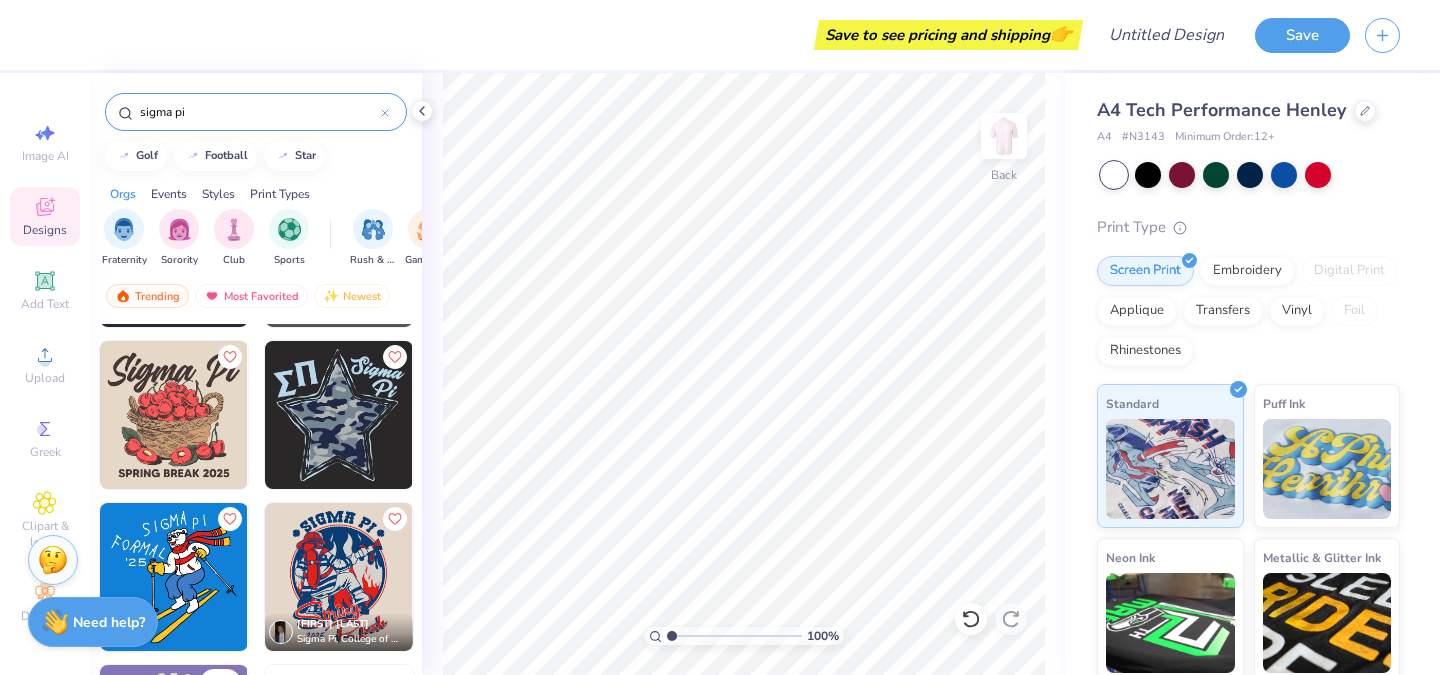 click 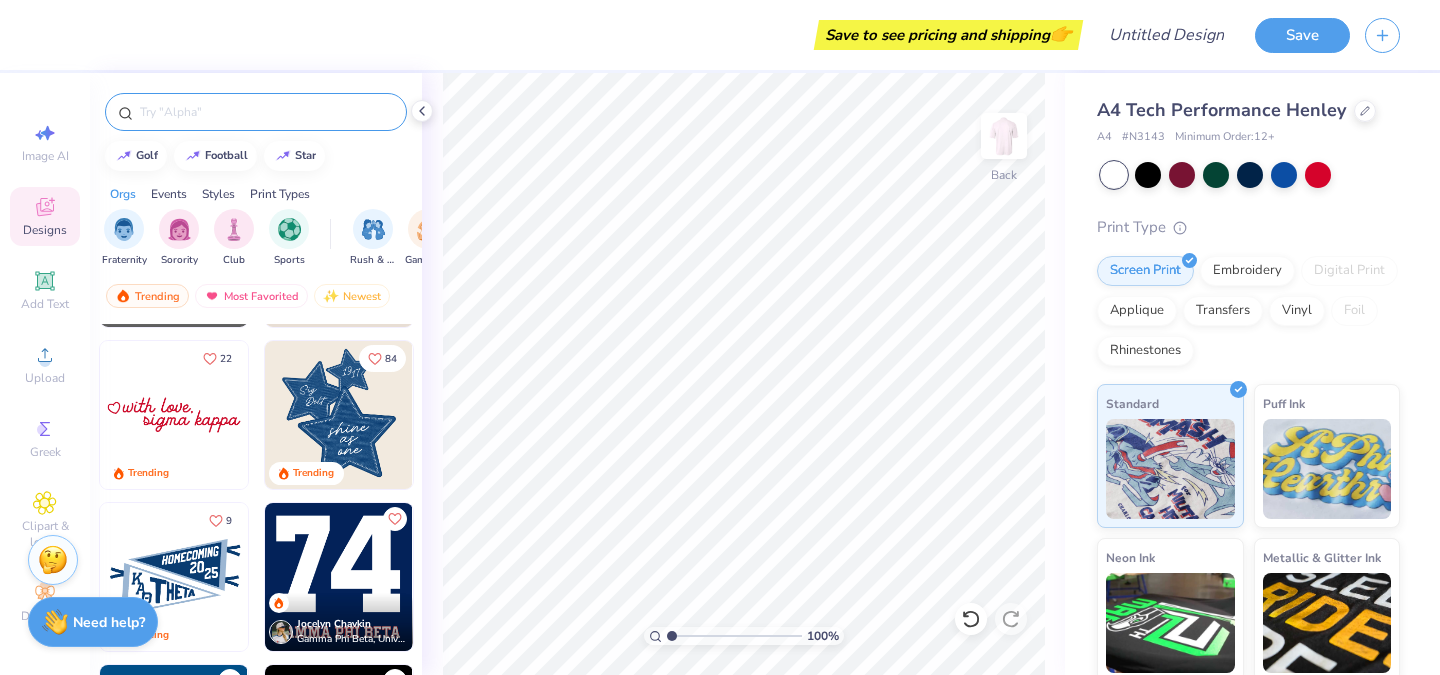 click at bounding box center [266, 112] 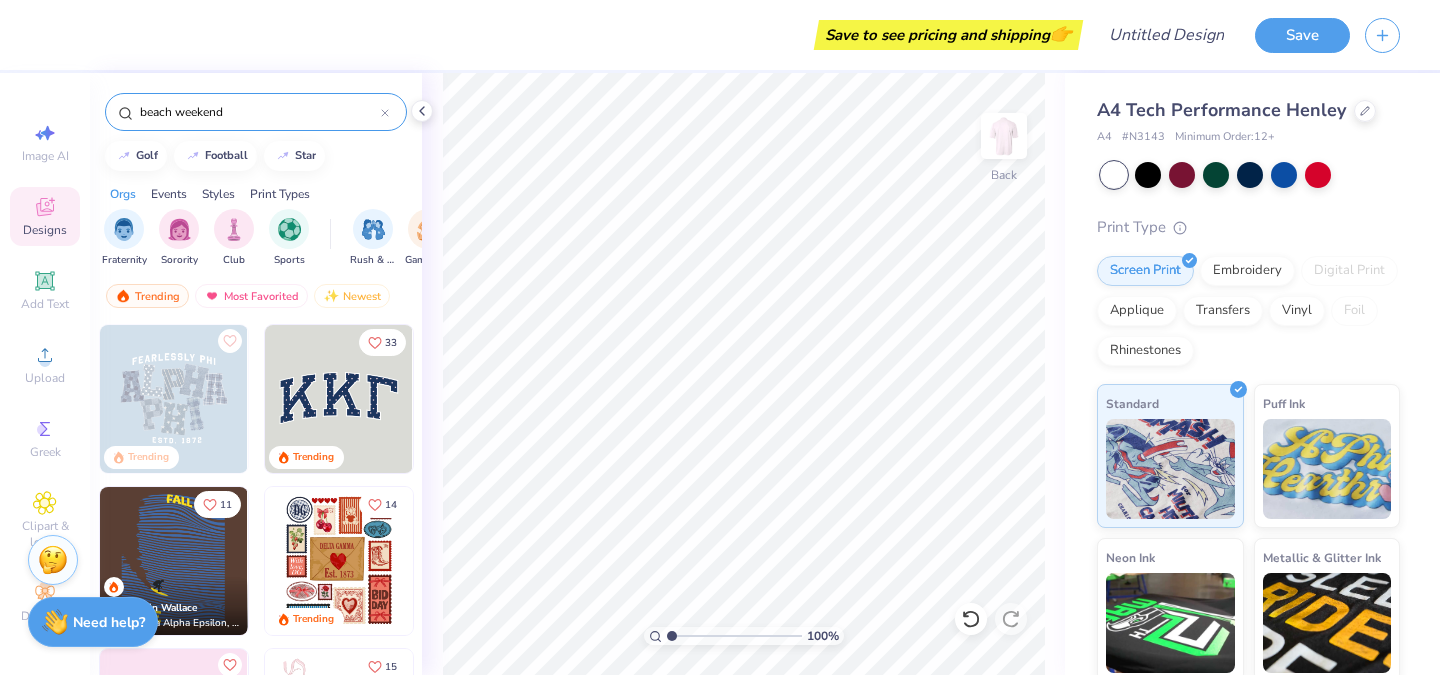 type on "beach weekend" 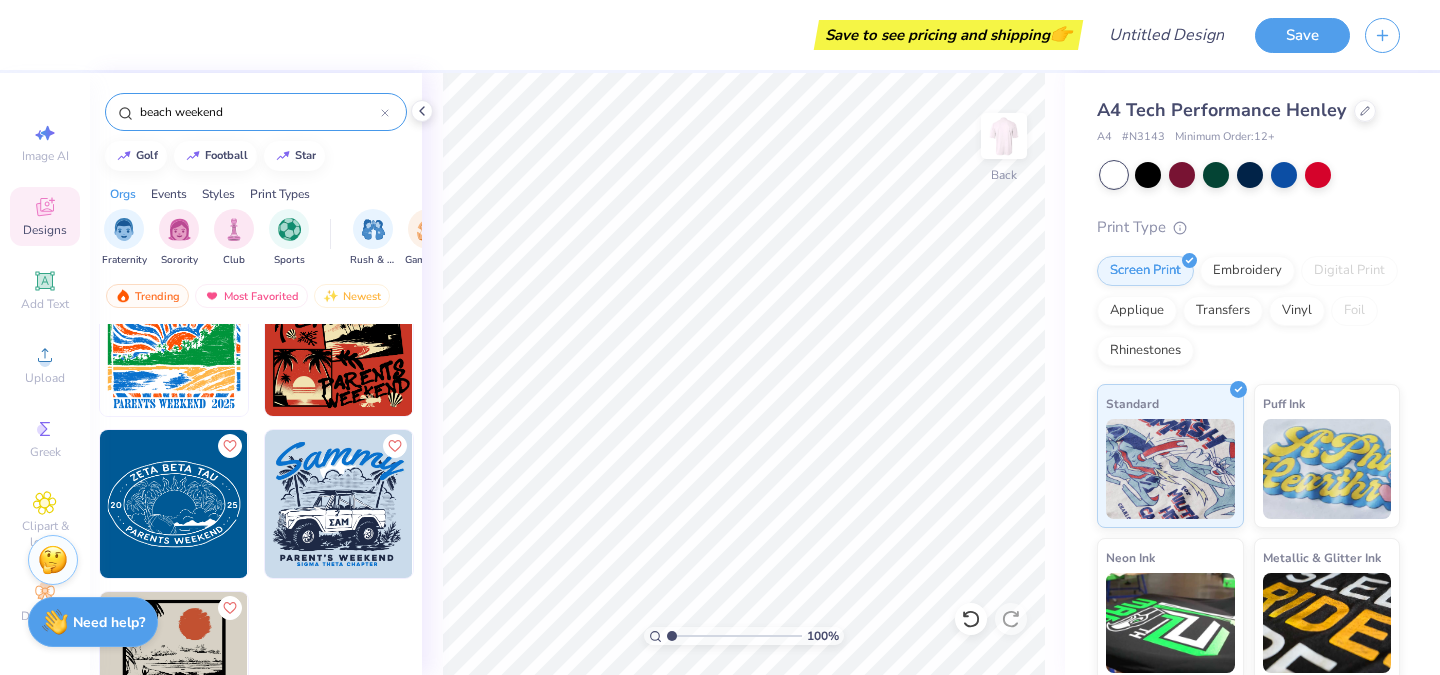scroll, scrollTop: 222, scrollLeft: 0, axis: vertical 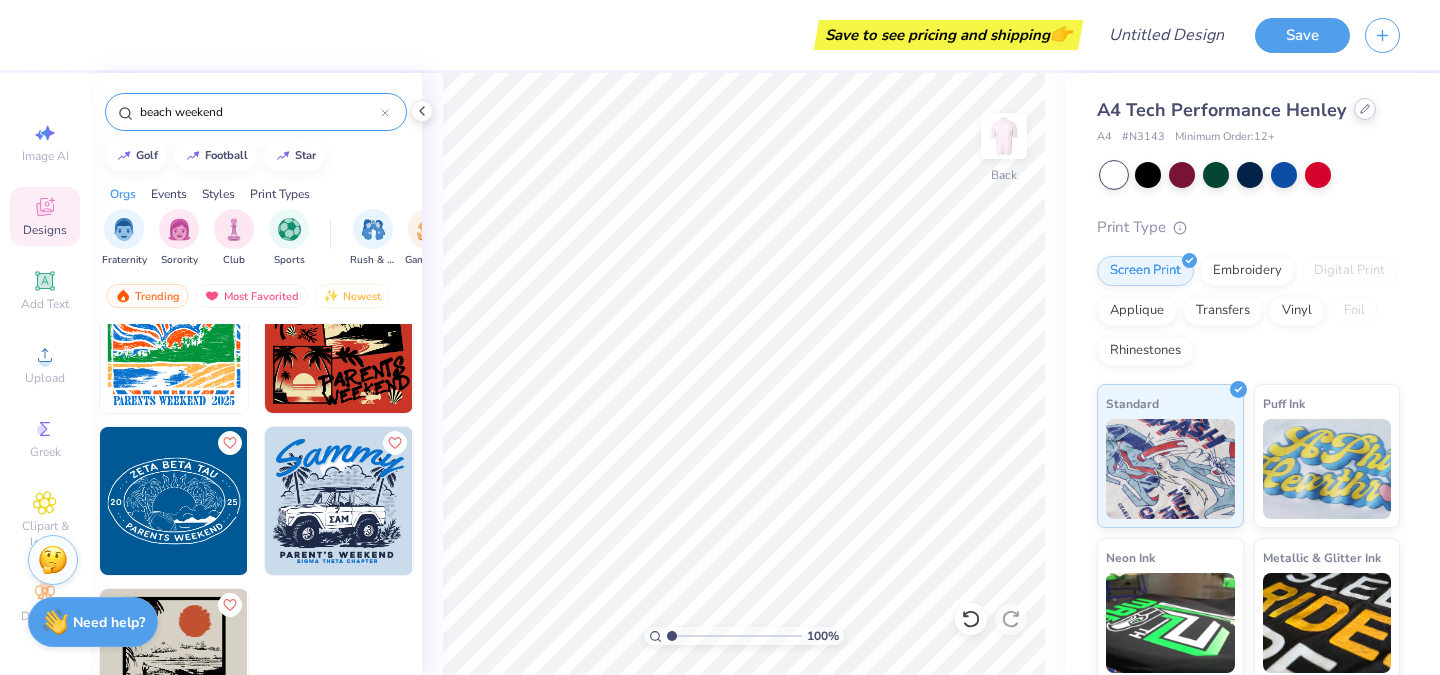 click on "A4 Tech Performance Henley" at bounding box center (1248, 110) 